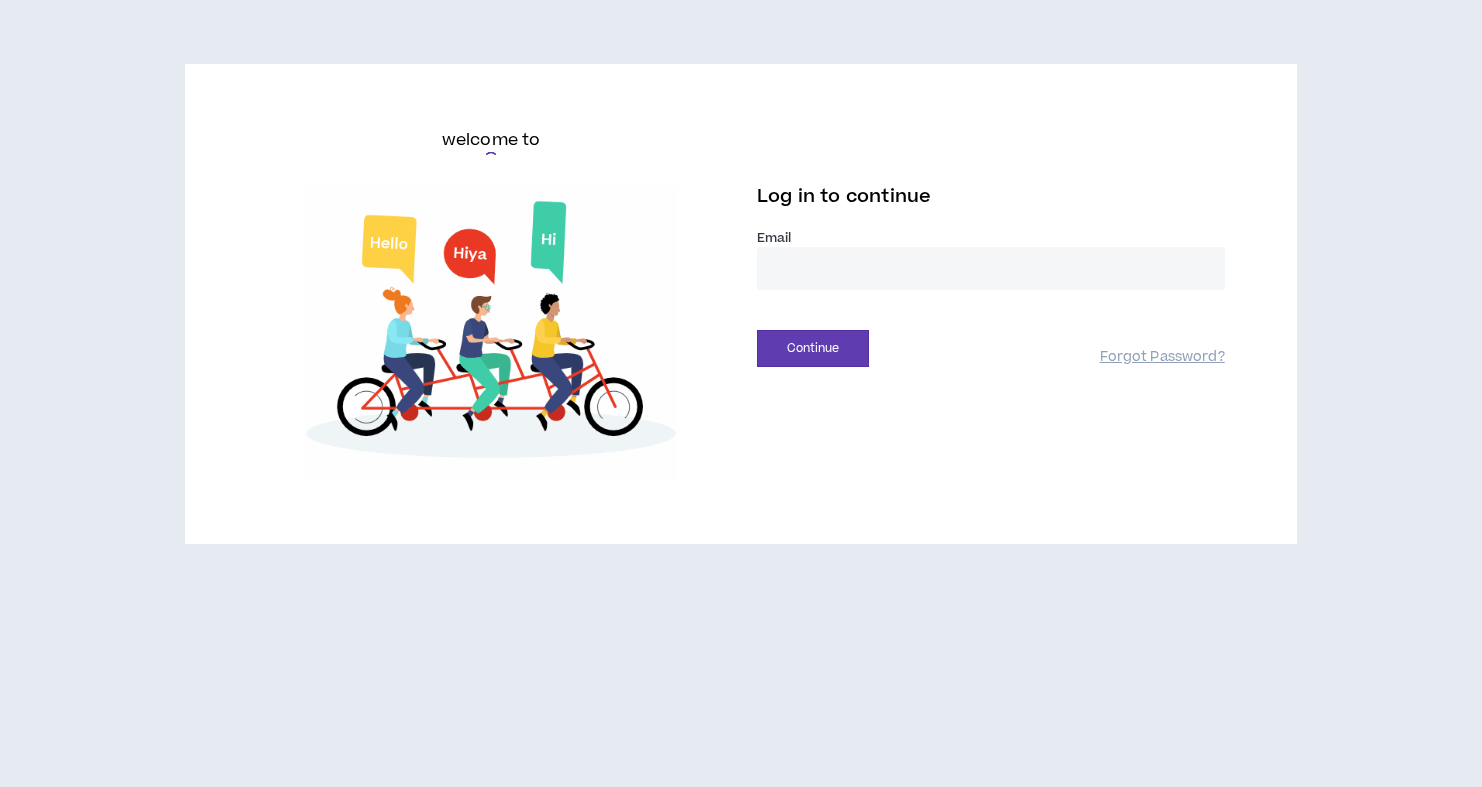 scroll, scrollTop: 0, scrollLeft: 0, axis: both 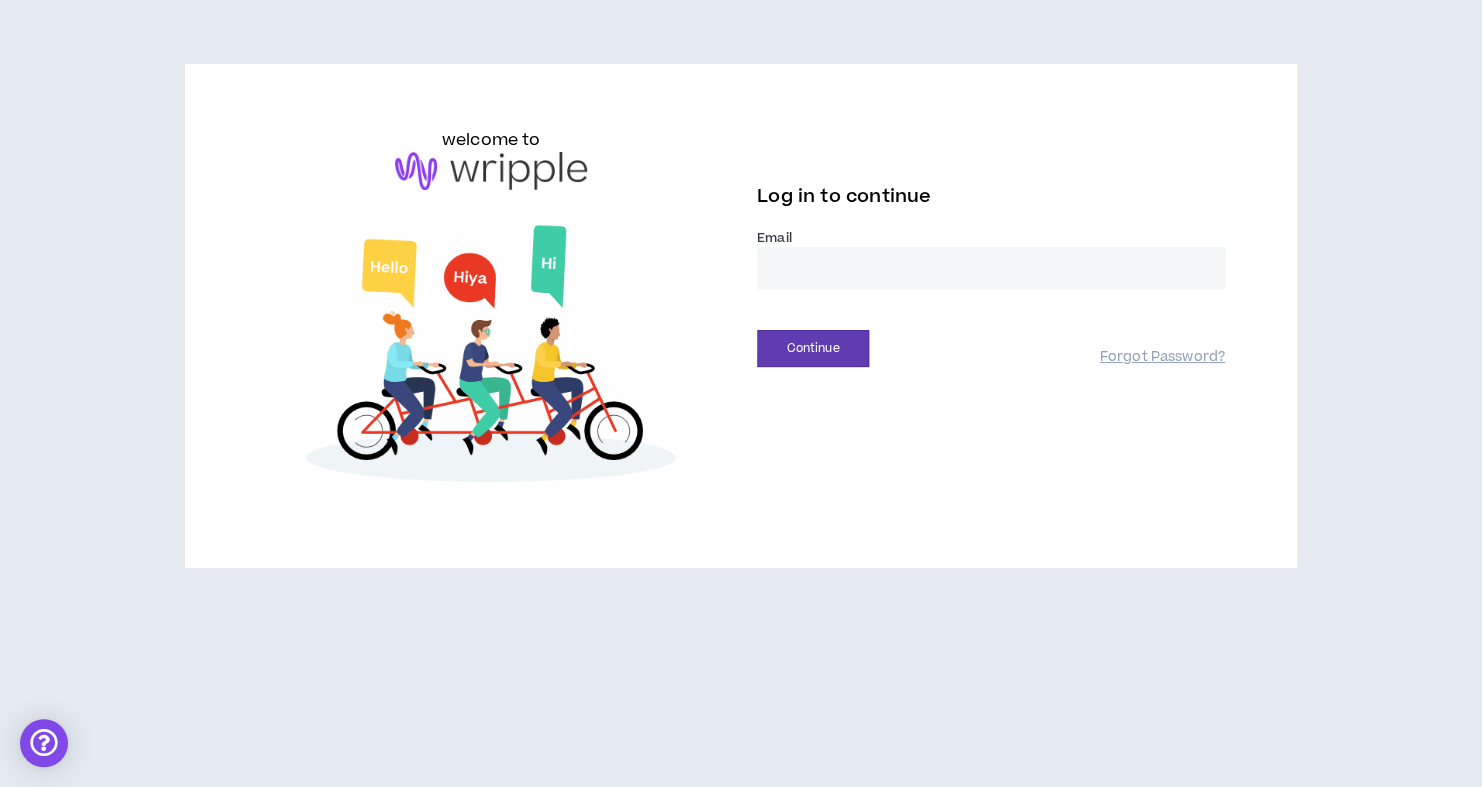 click at bounding box center [991, 268] 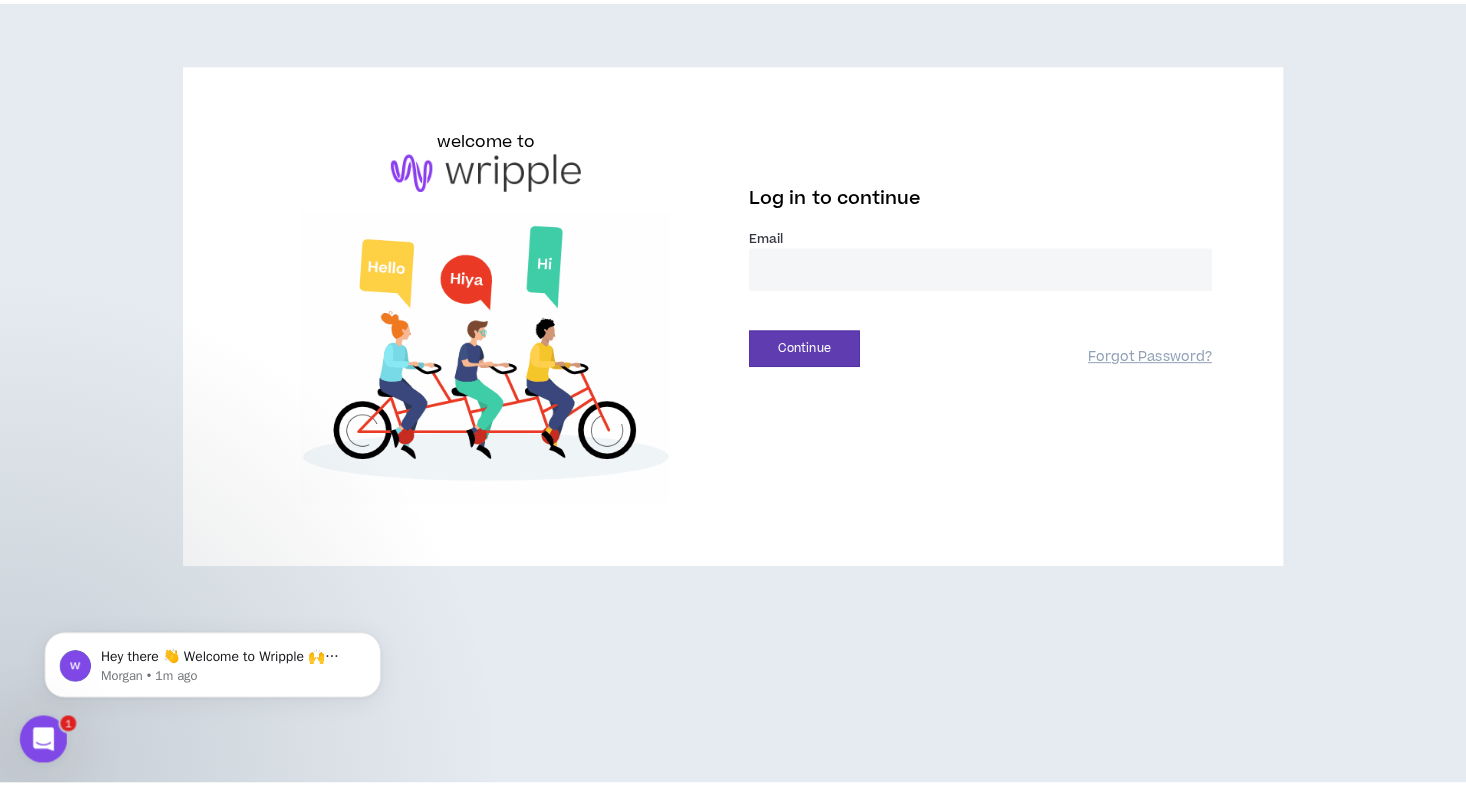 scroll, scrollTop: 0, scrollLeft: 0, axis: both 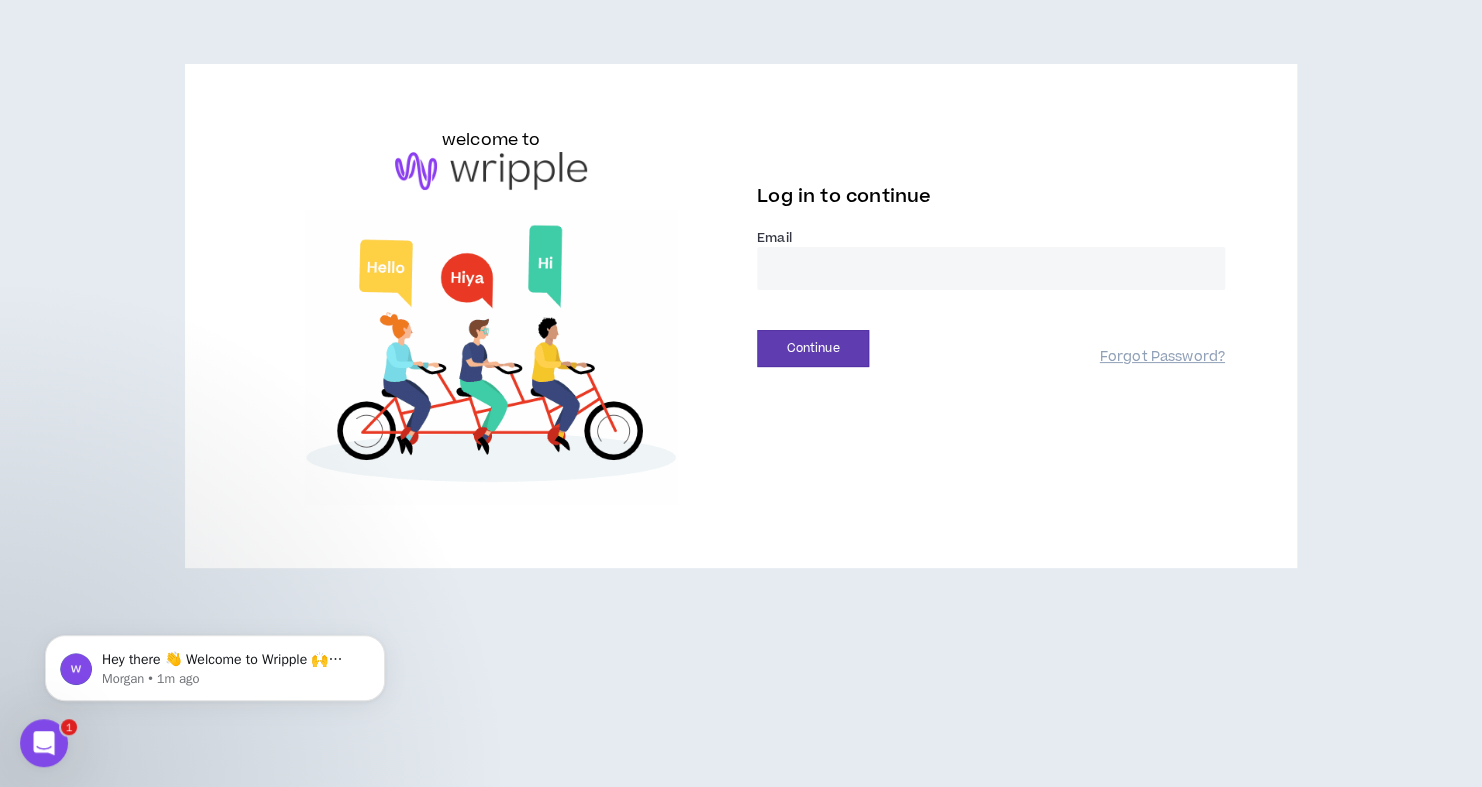 type on "**********" 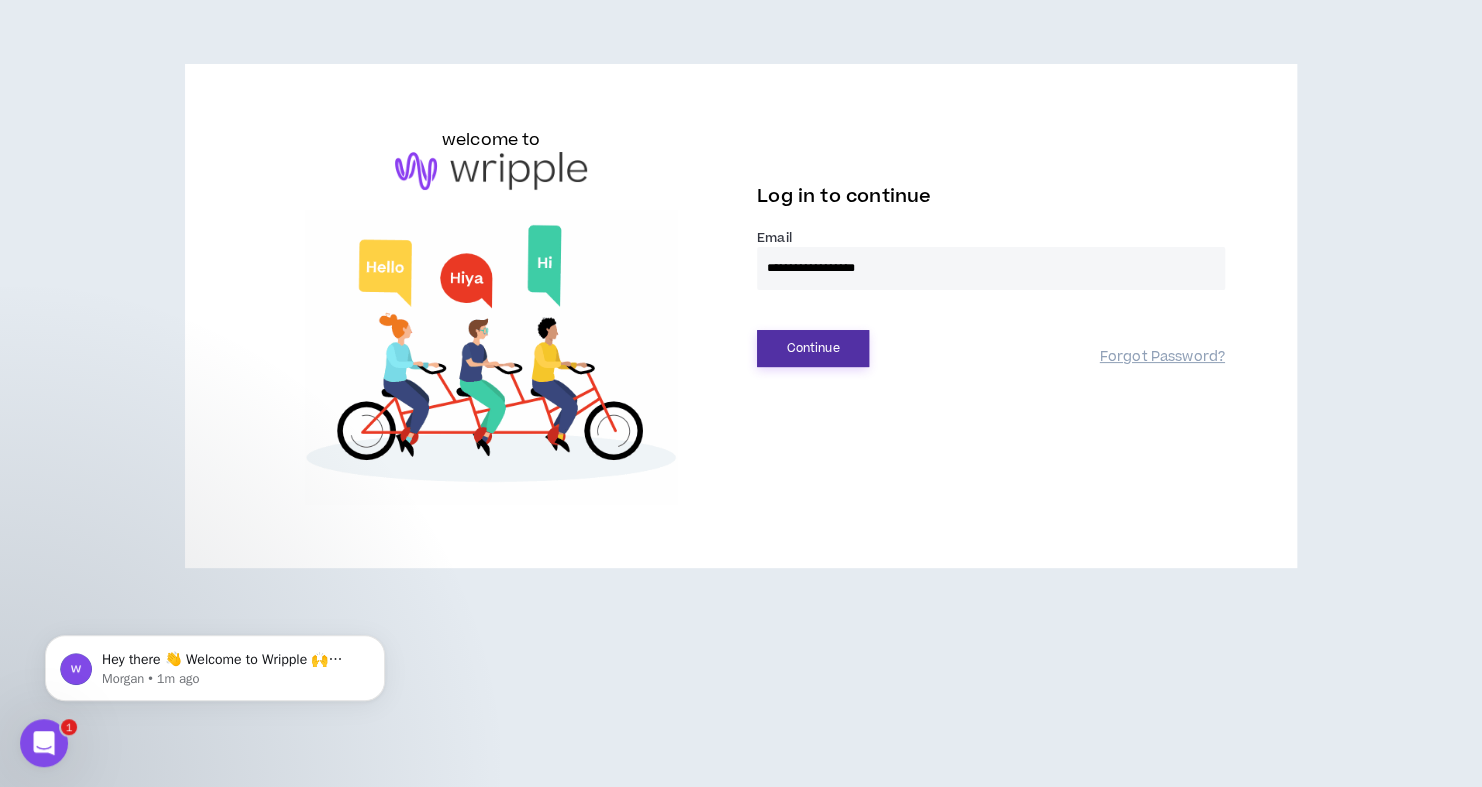 click on "Continue" at bounding box center (813, 348) 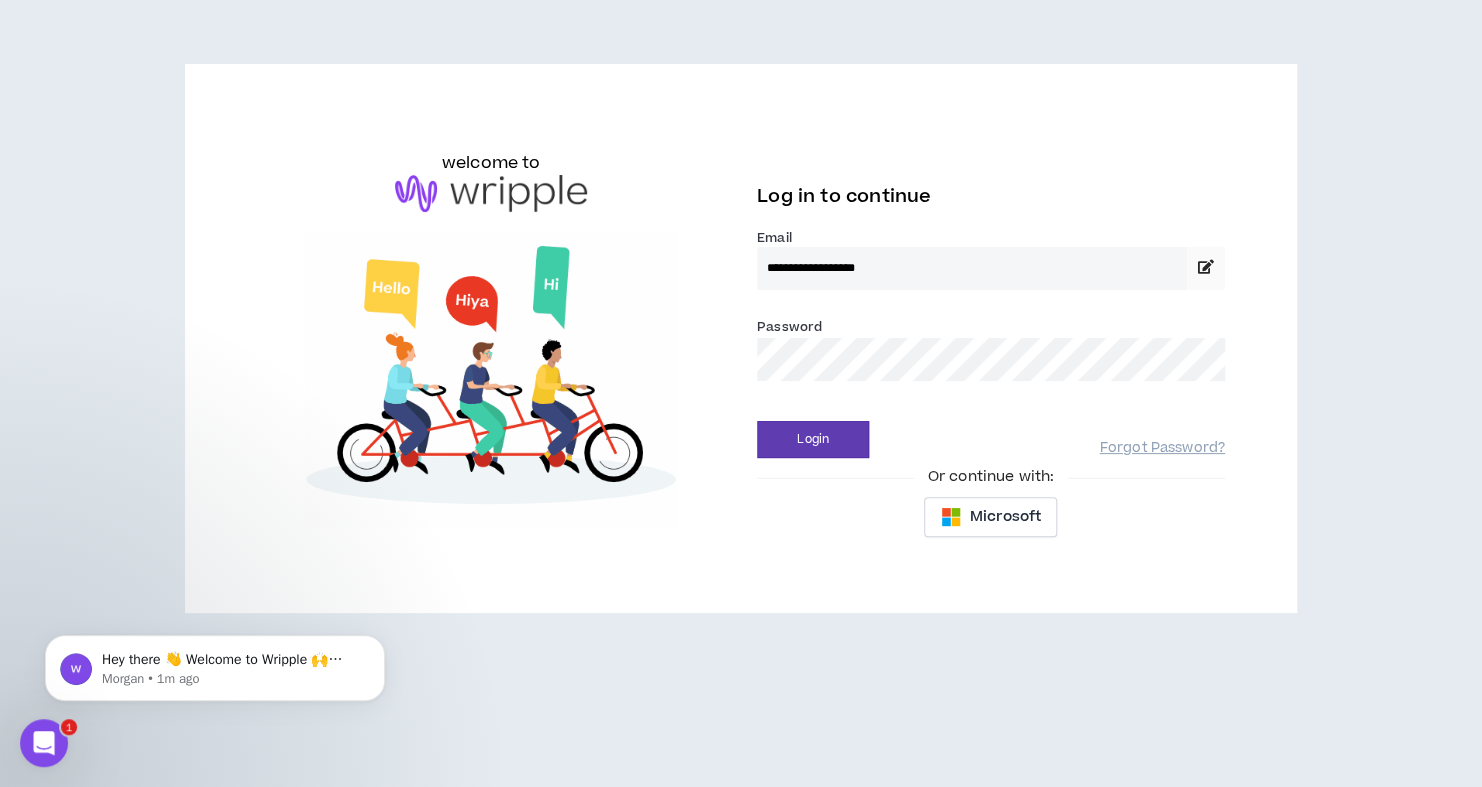click on "Login" at bounding box center (813, 439) 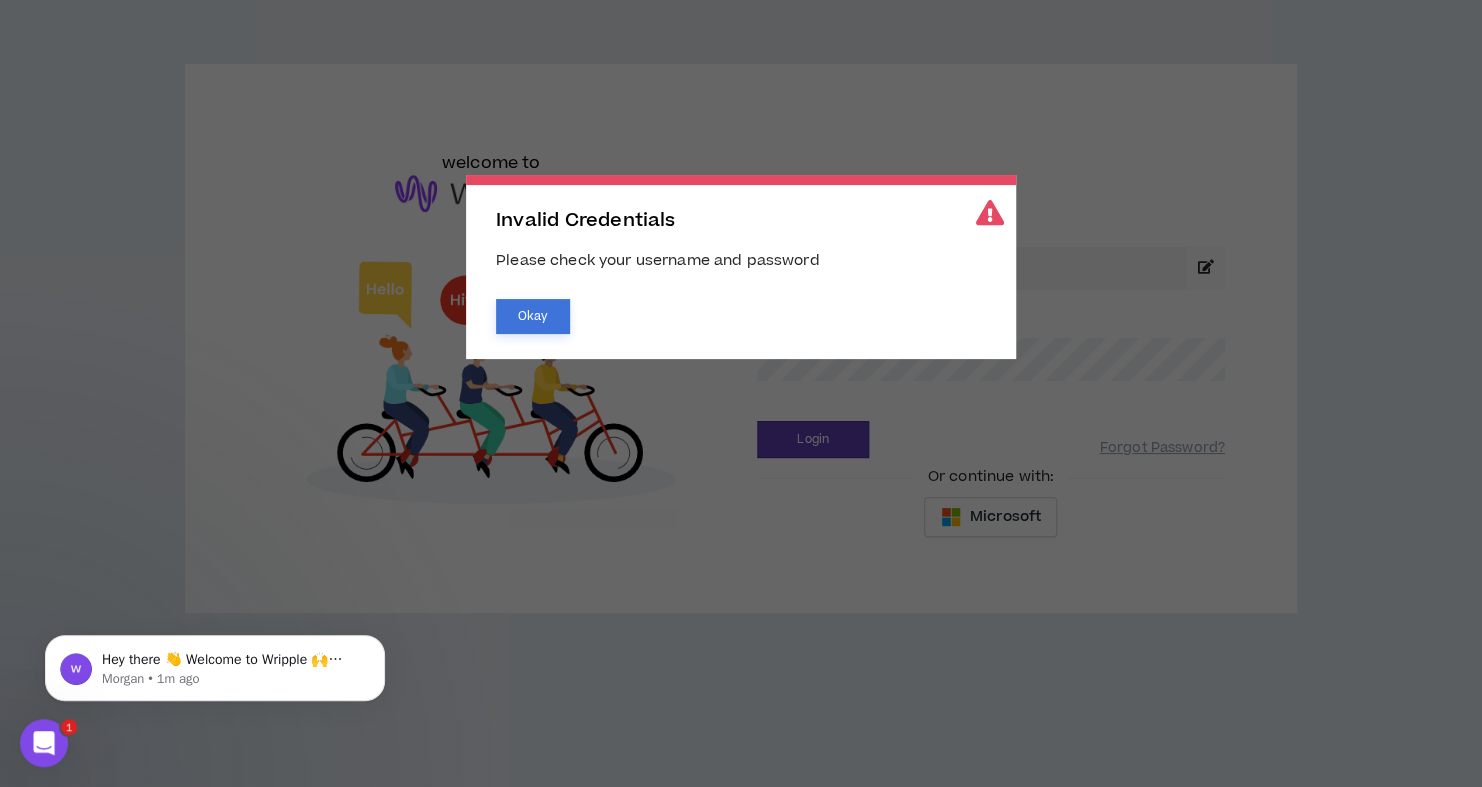 click on "Okay" at bounding box center (533, 316) 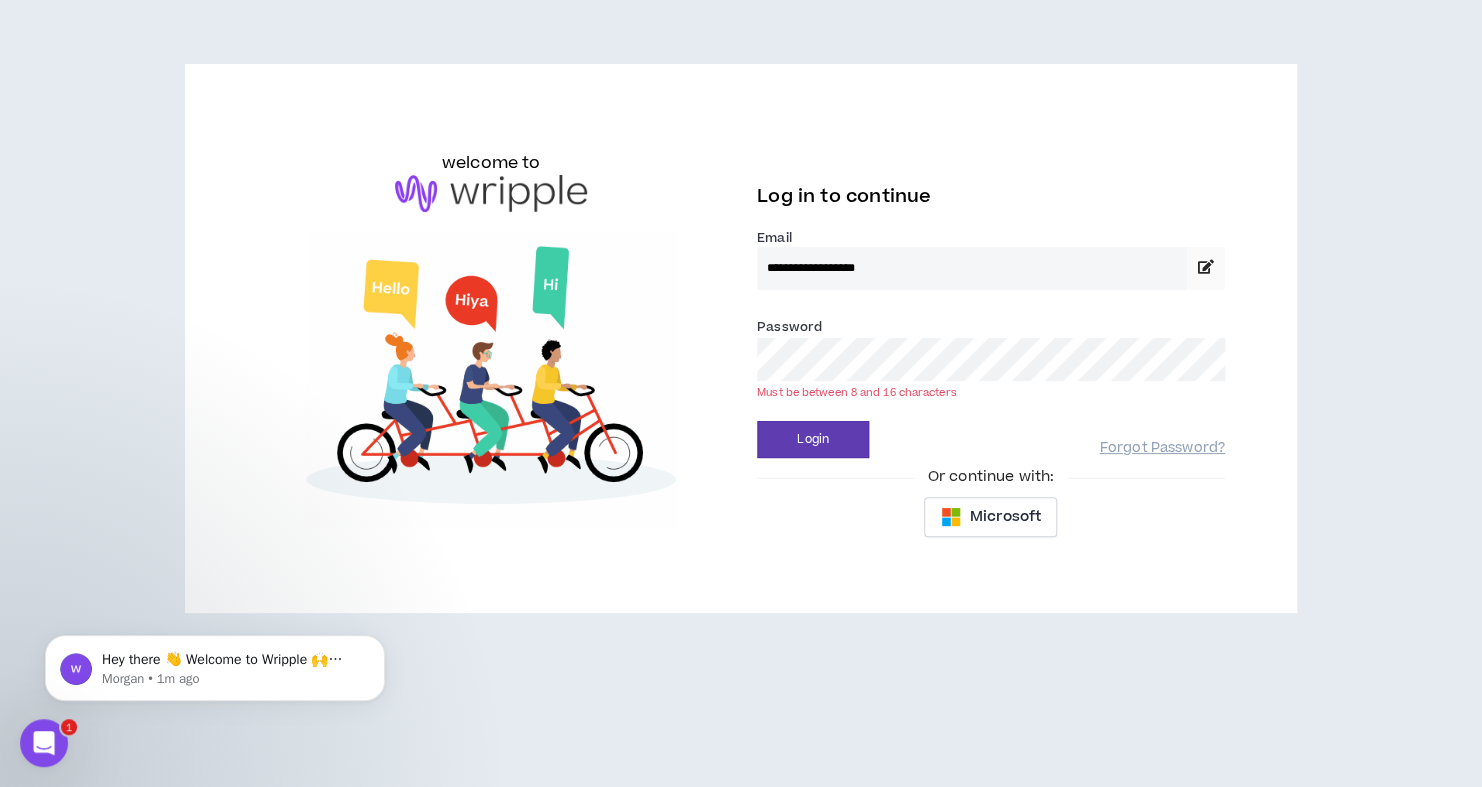 click on "Login" at bounding box center [813, 439] 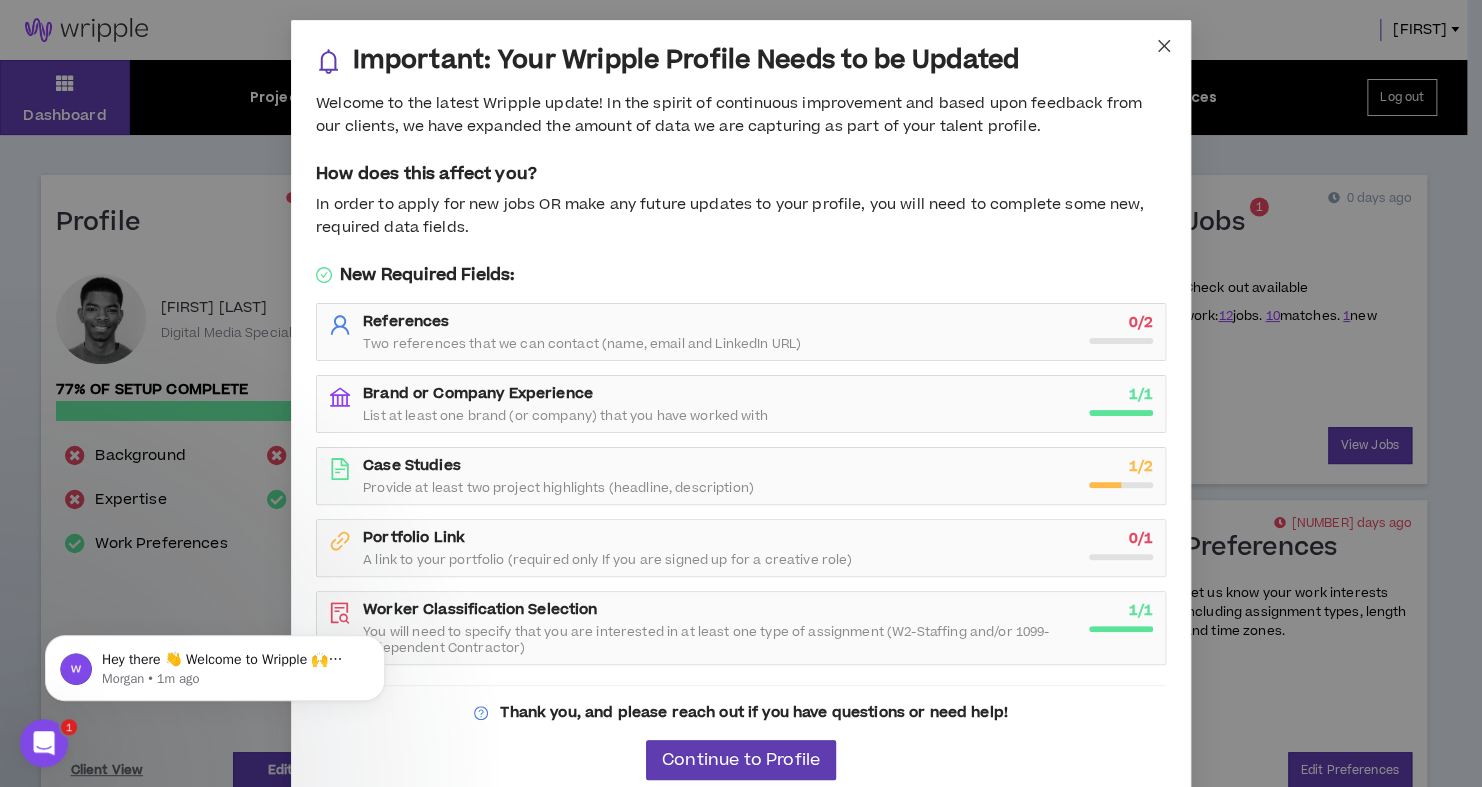 click 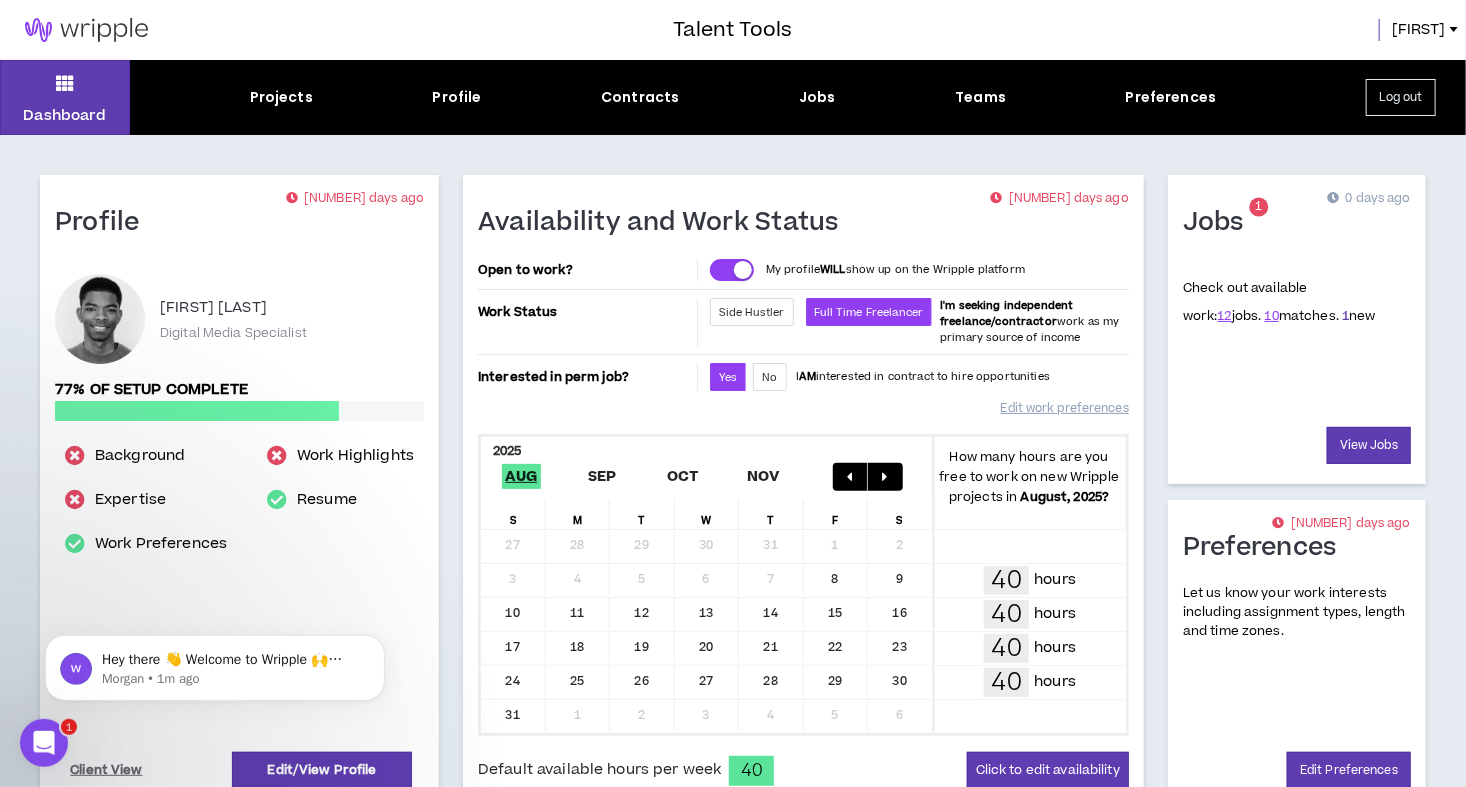 click on "1" at bounding box center [1345, 316] 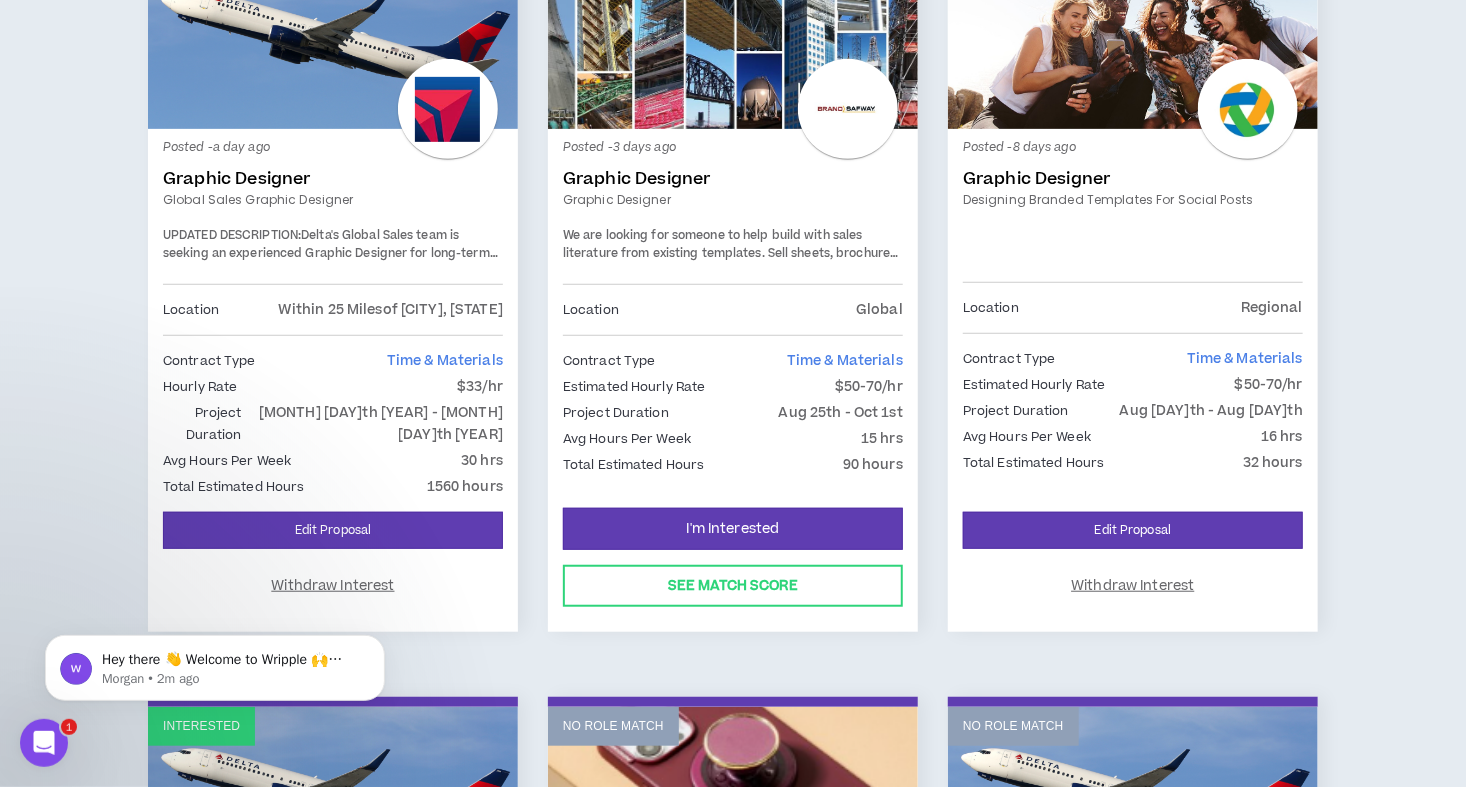 scroll, scrollTop: 376, scrollLeft: 0, axis: vertical 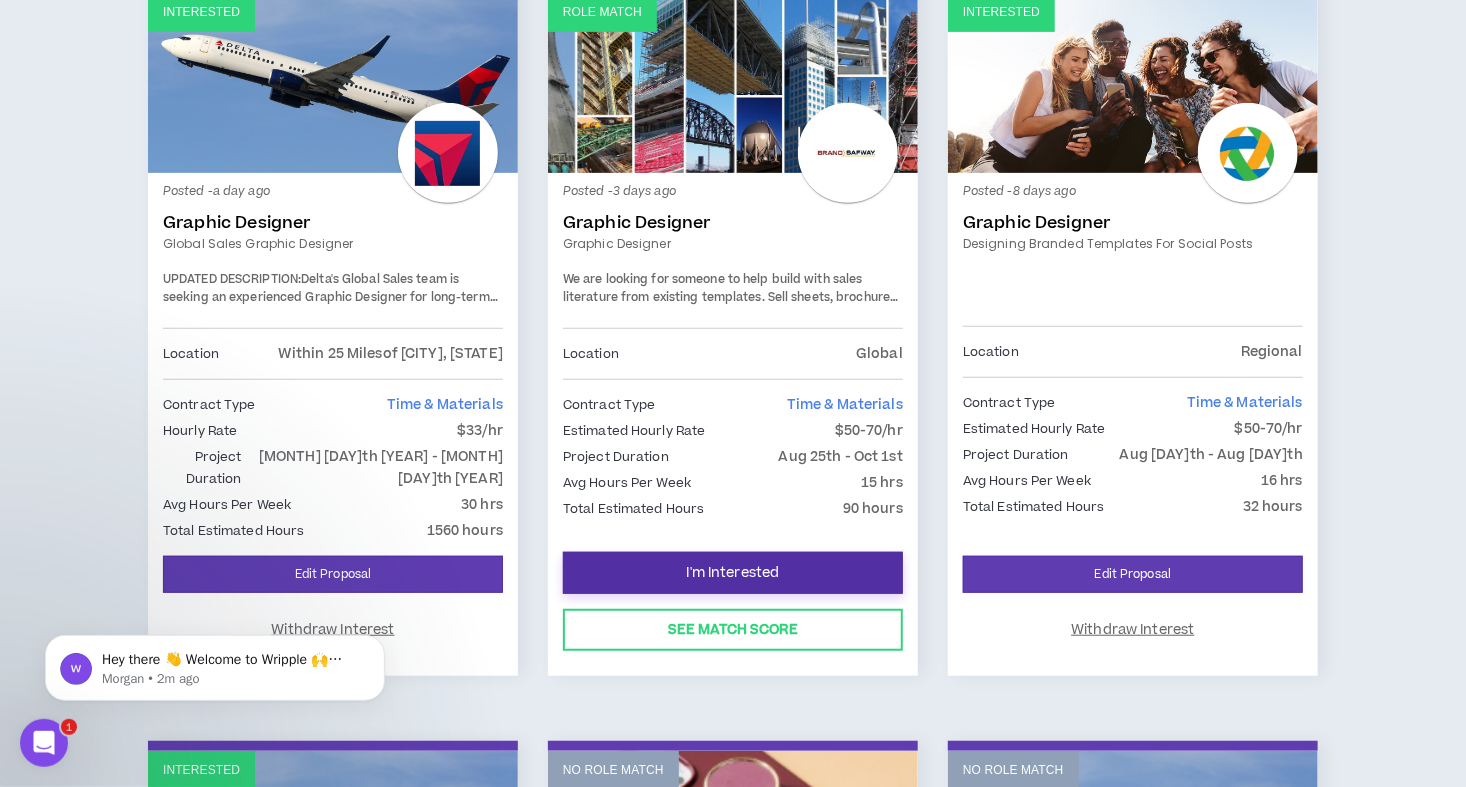 click on "I'm Interested" at bounding box center (733, 573) 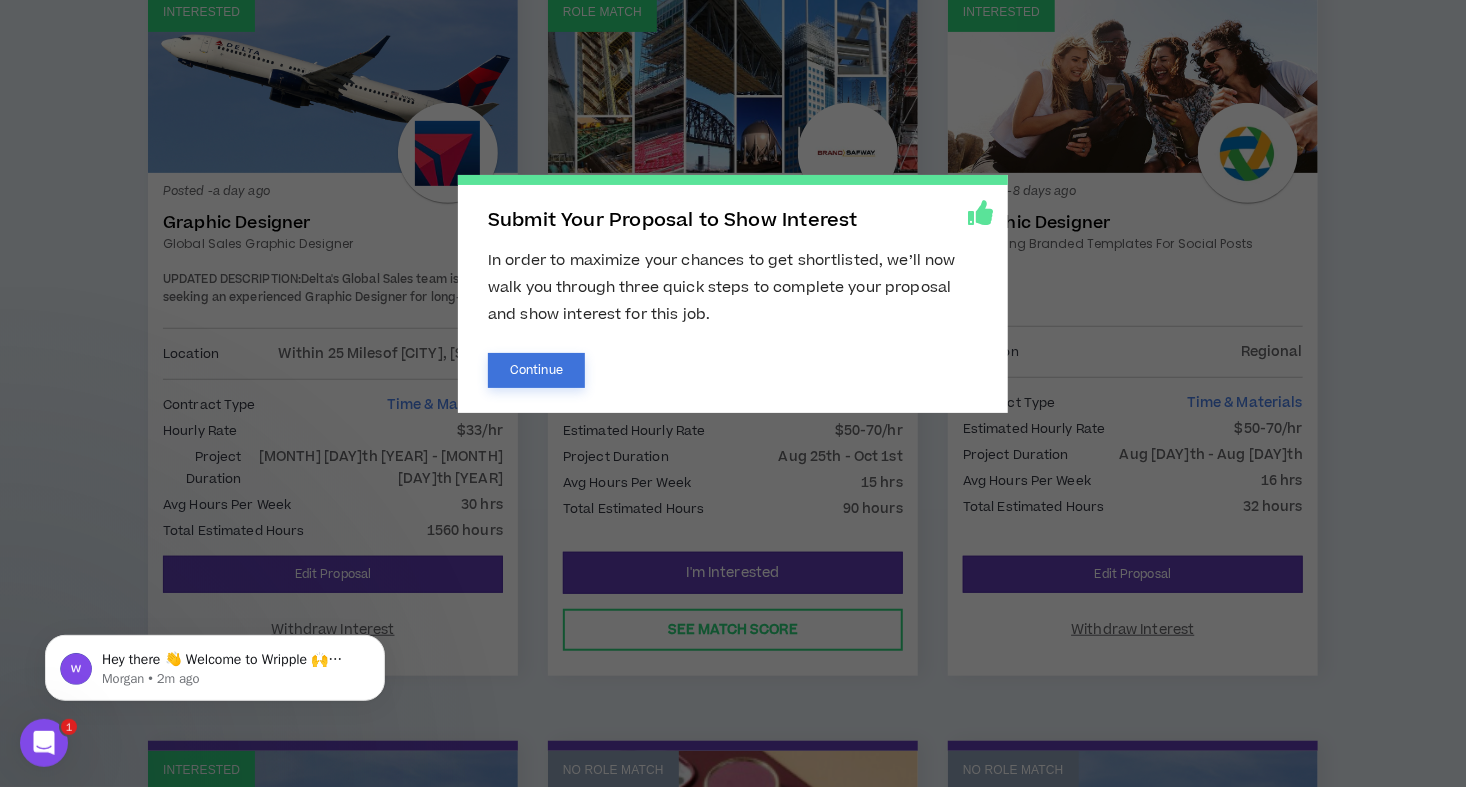 click on "Continue" at bounding box center (536, 370) 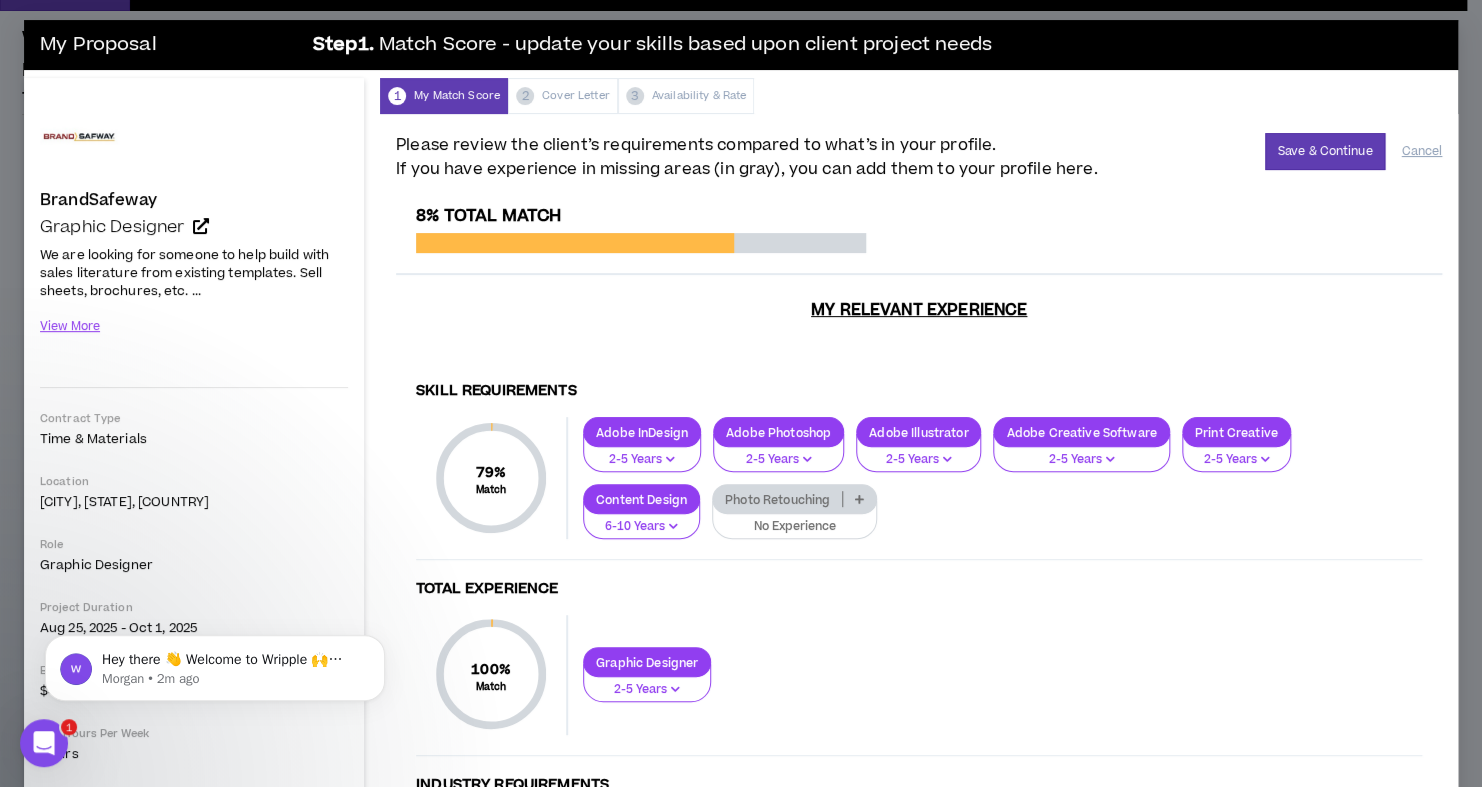 scroll, scrollTop: 4, scrollLeft: 0, axis: vertical 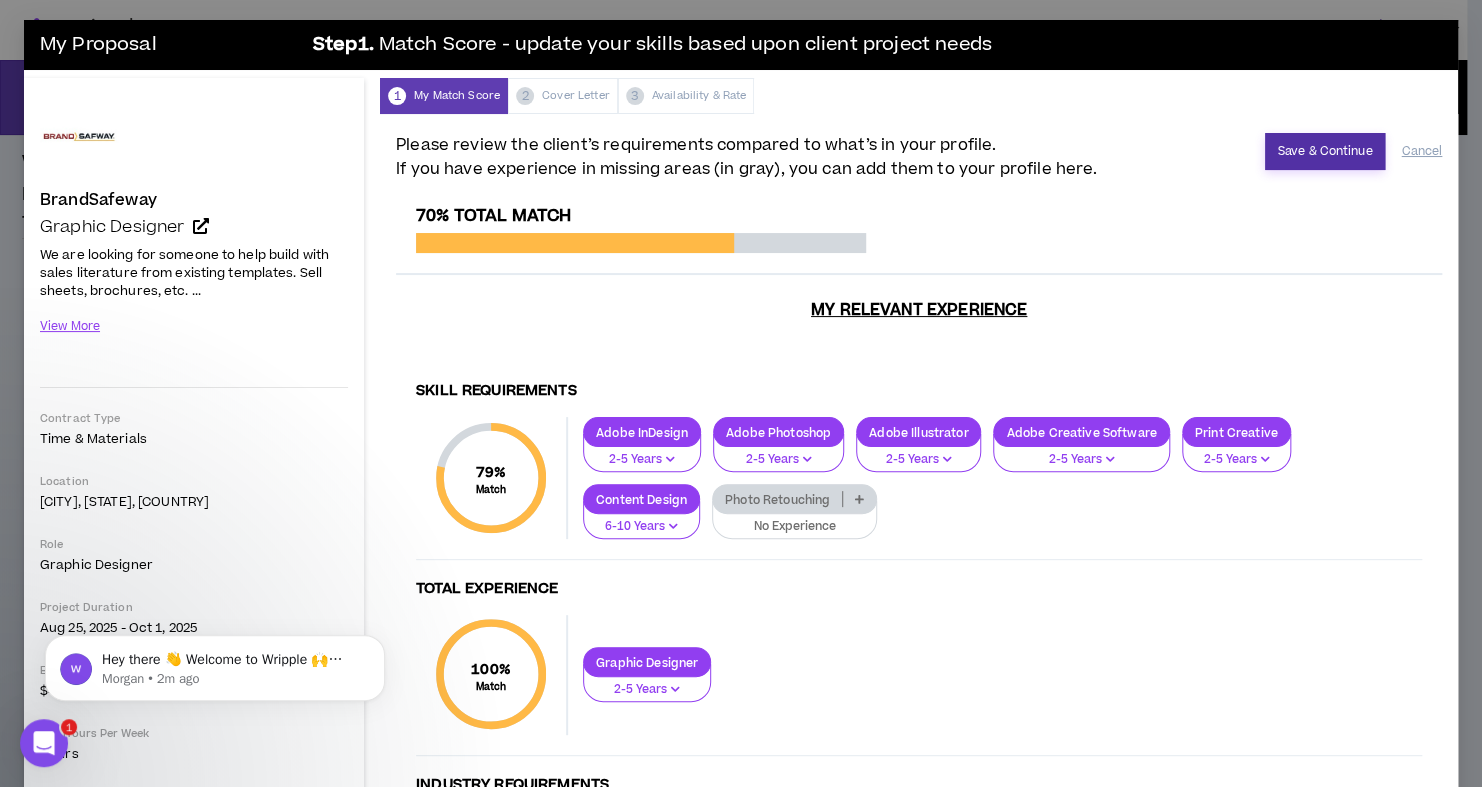 drag, startPoint x: 1289, startPoint y: 146, endPoint x: 935, endPoint y: 554, distance: 540.1666 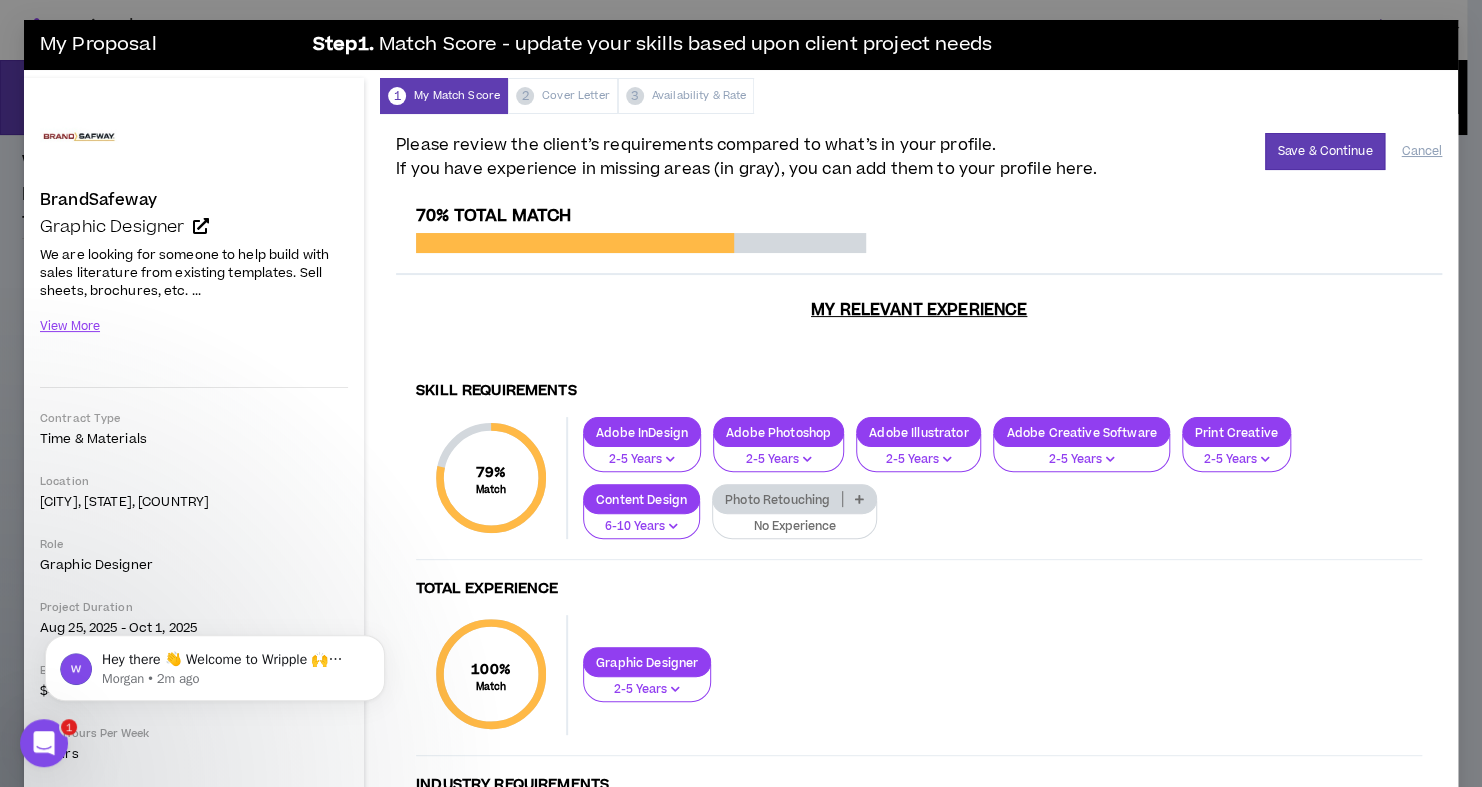 click on "No Experience" at bounding box center [794, 527] 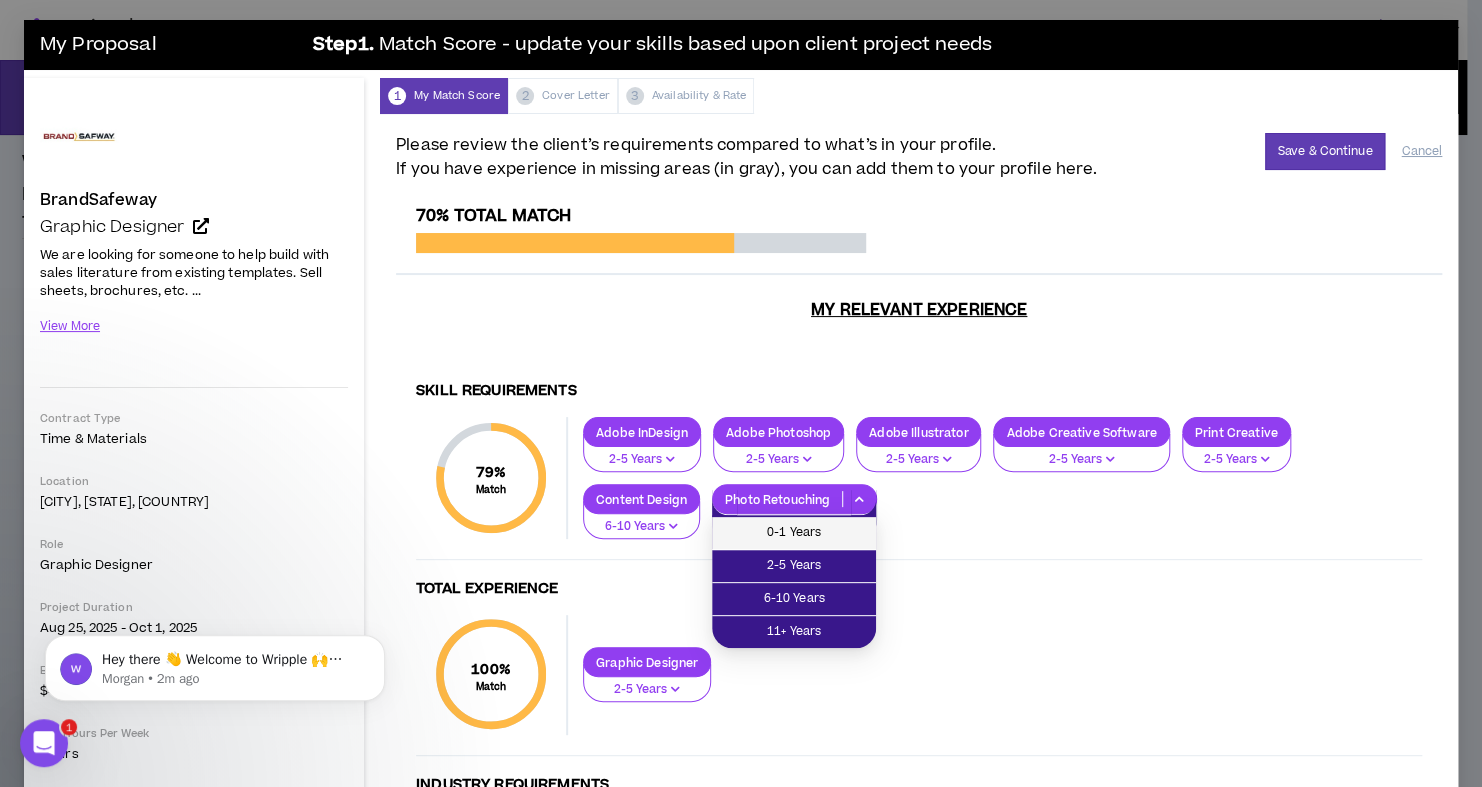 click on "0-1 Years" at bounding box center [794, 533] 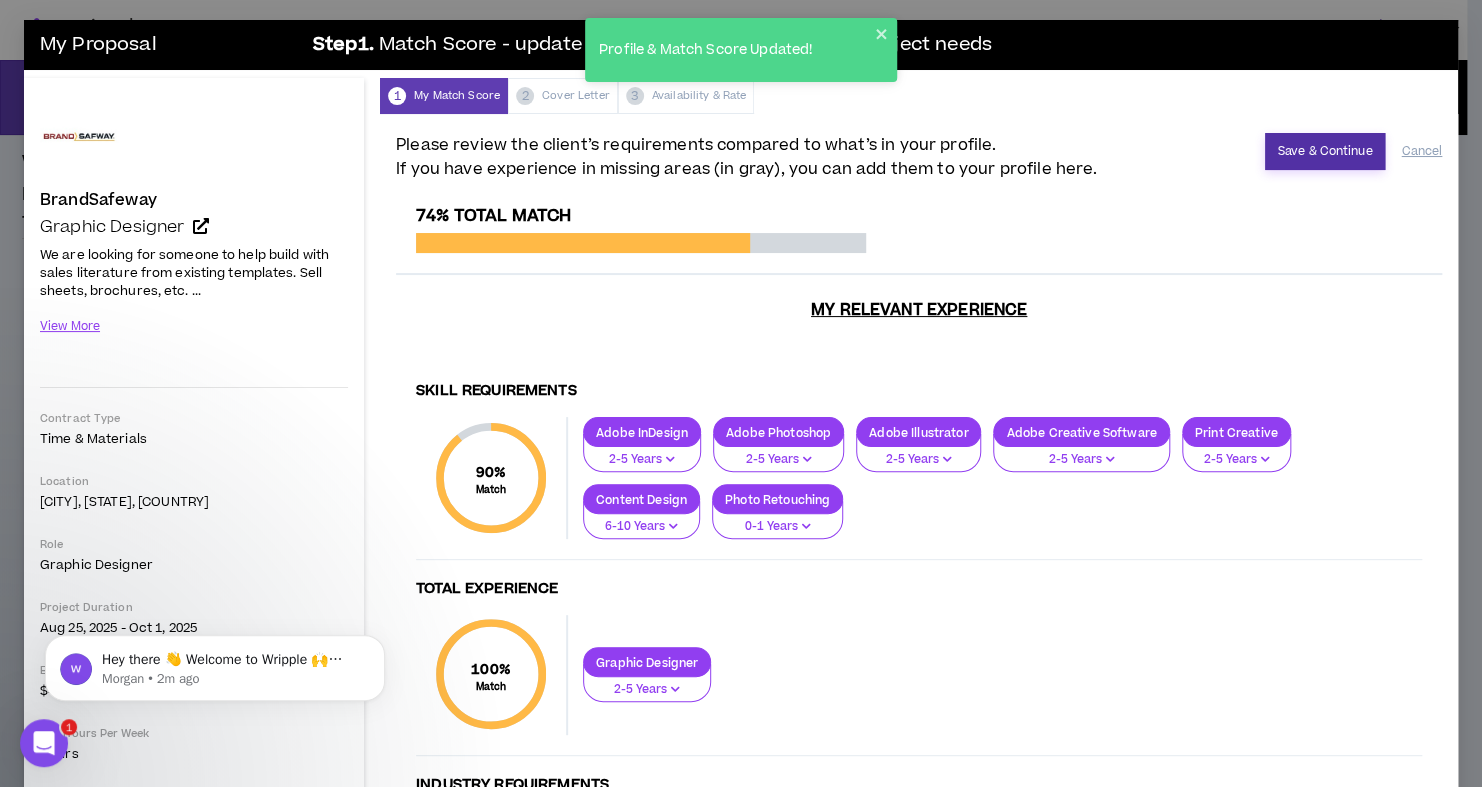 drag, startPoint x: 1283, startPoint y: 159, endPoint x: 1086, endPoint y: 295, distance: 239.38463 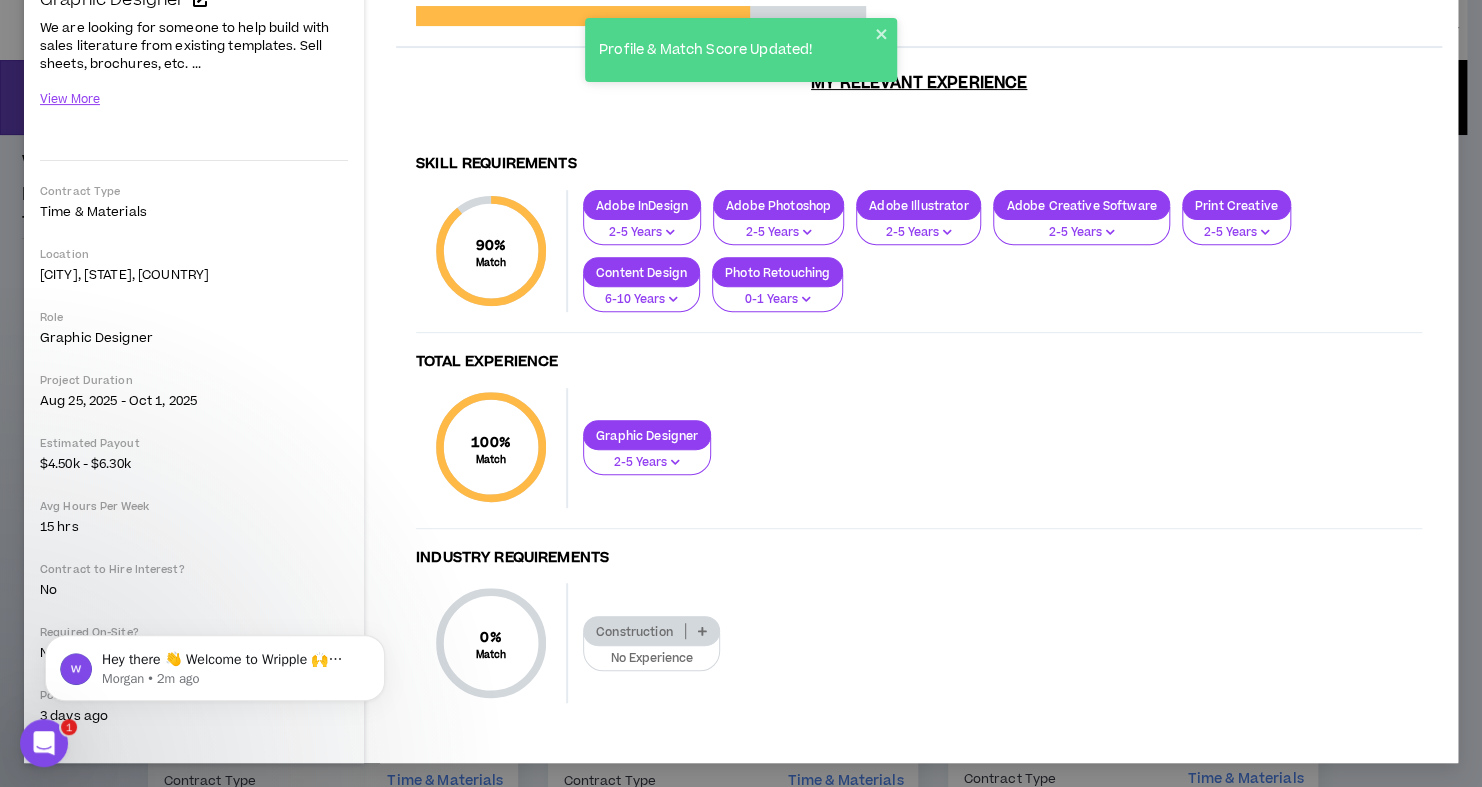 scroll, scrollTop: 0, scrollLeft: 0, axis: both 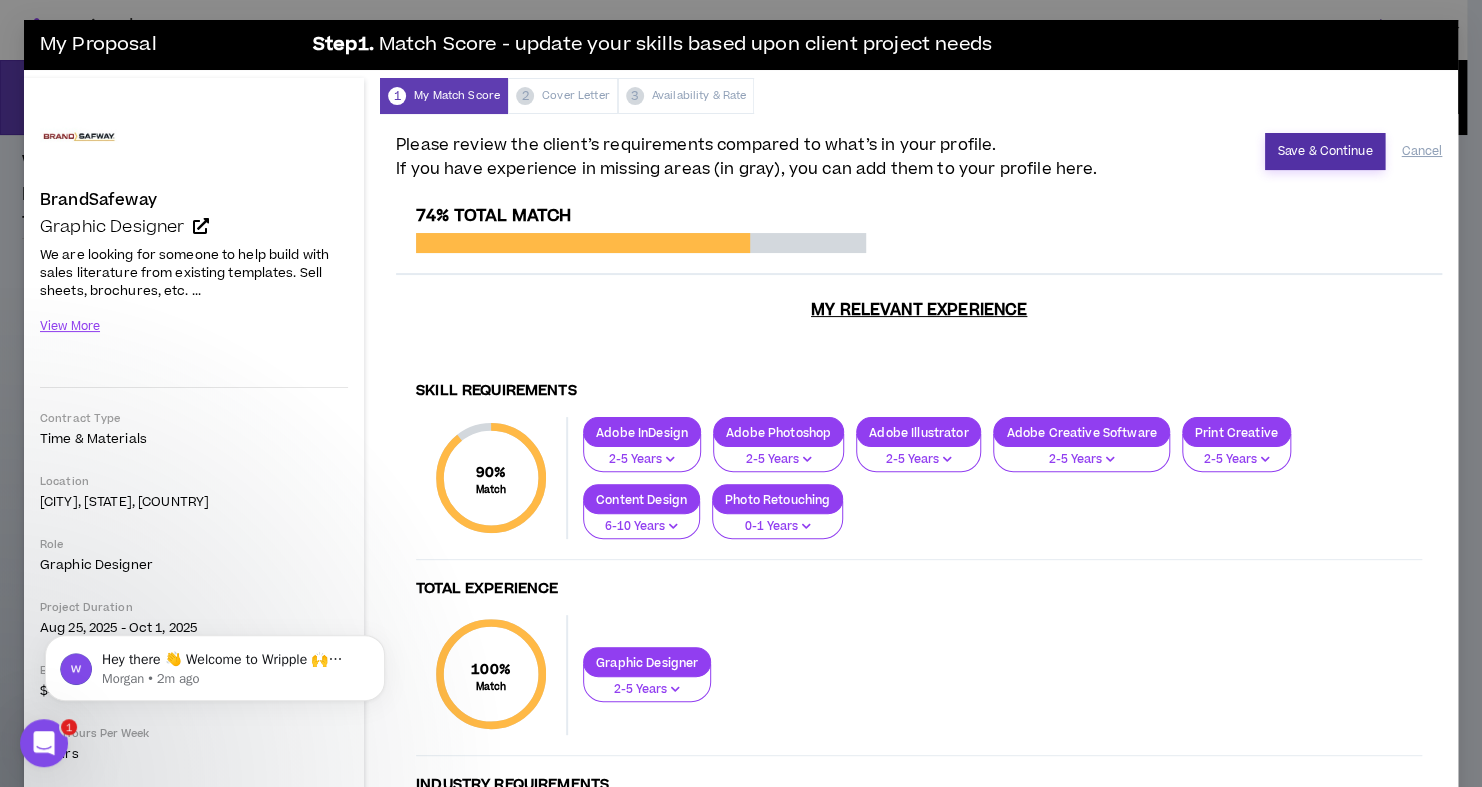click on "Save & Continue" at bounding box center [1325, 151] 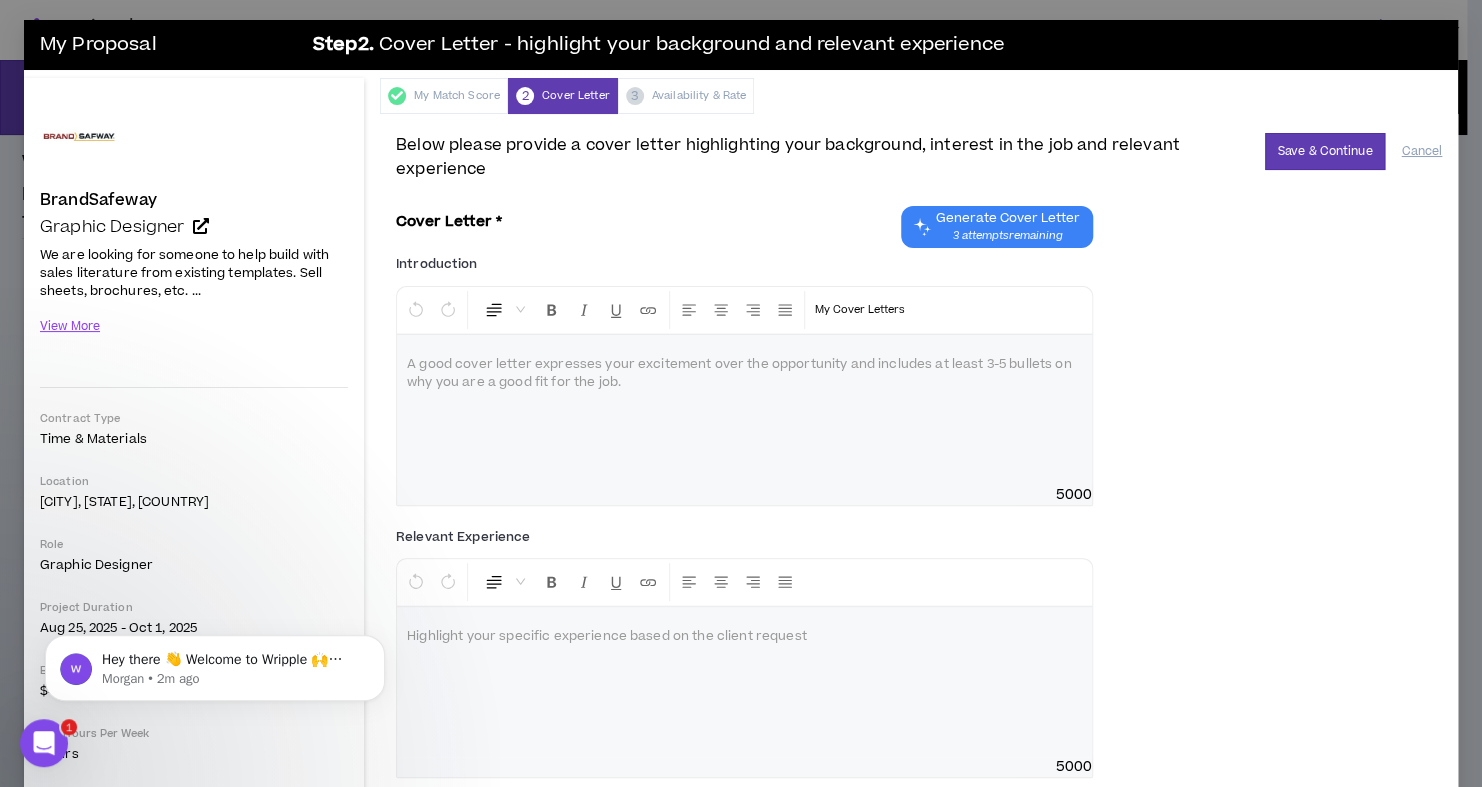 click on "3 attempts  remaining" at bounding box center (1007, 236) 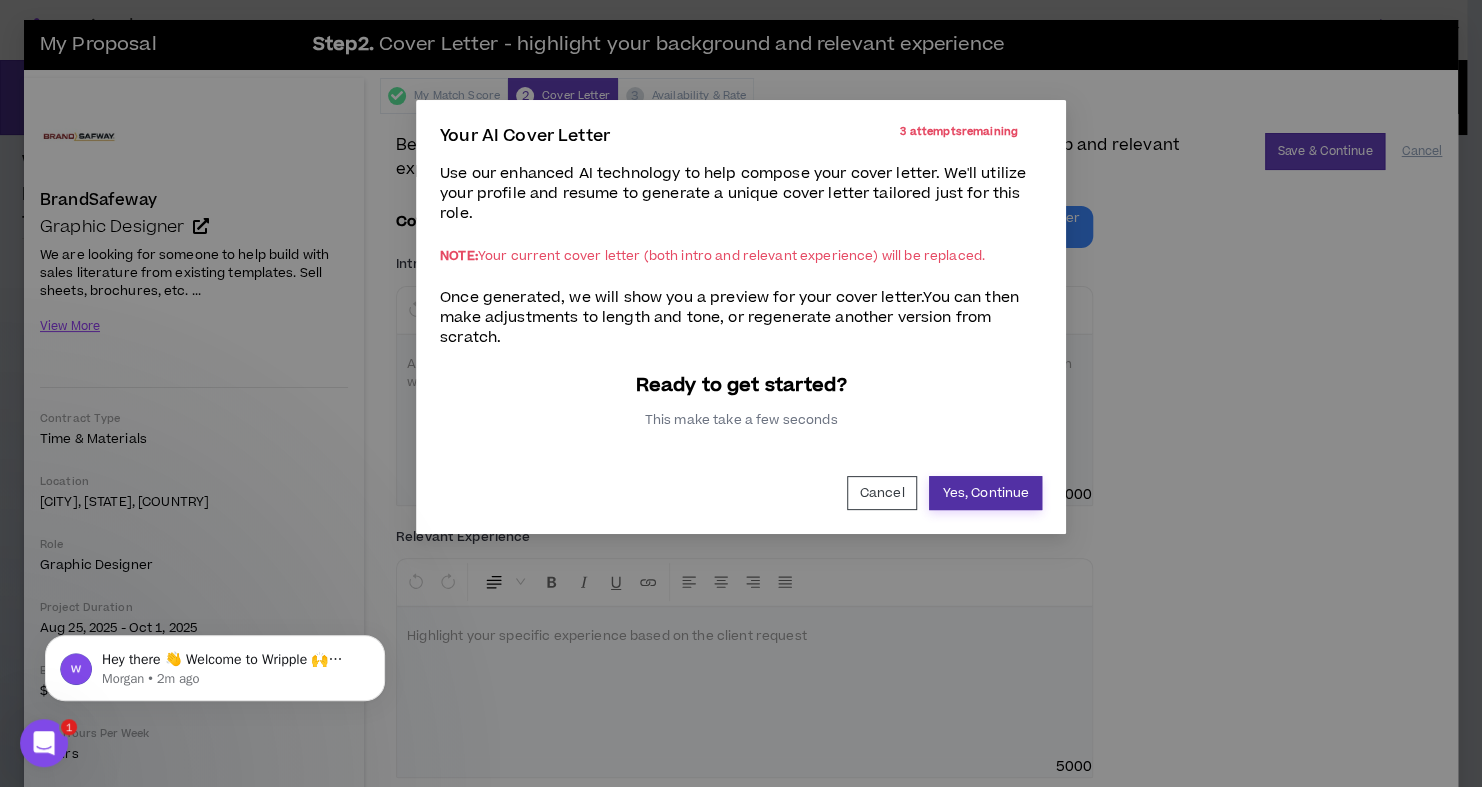 click on "Yes, Continue" at bounding box center [985, 493] 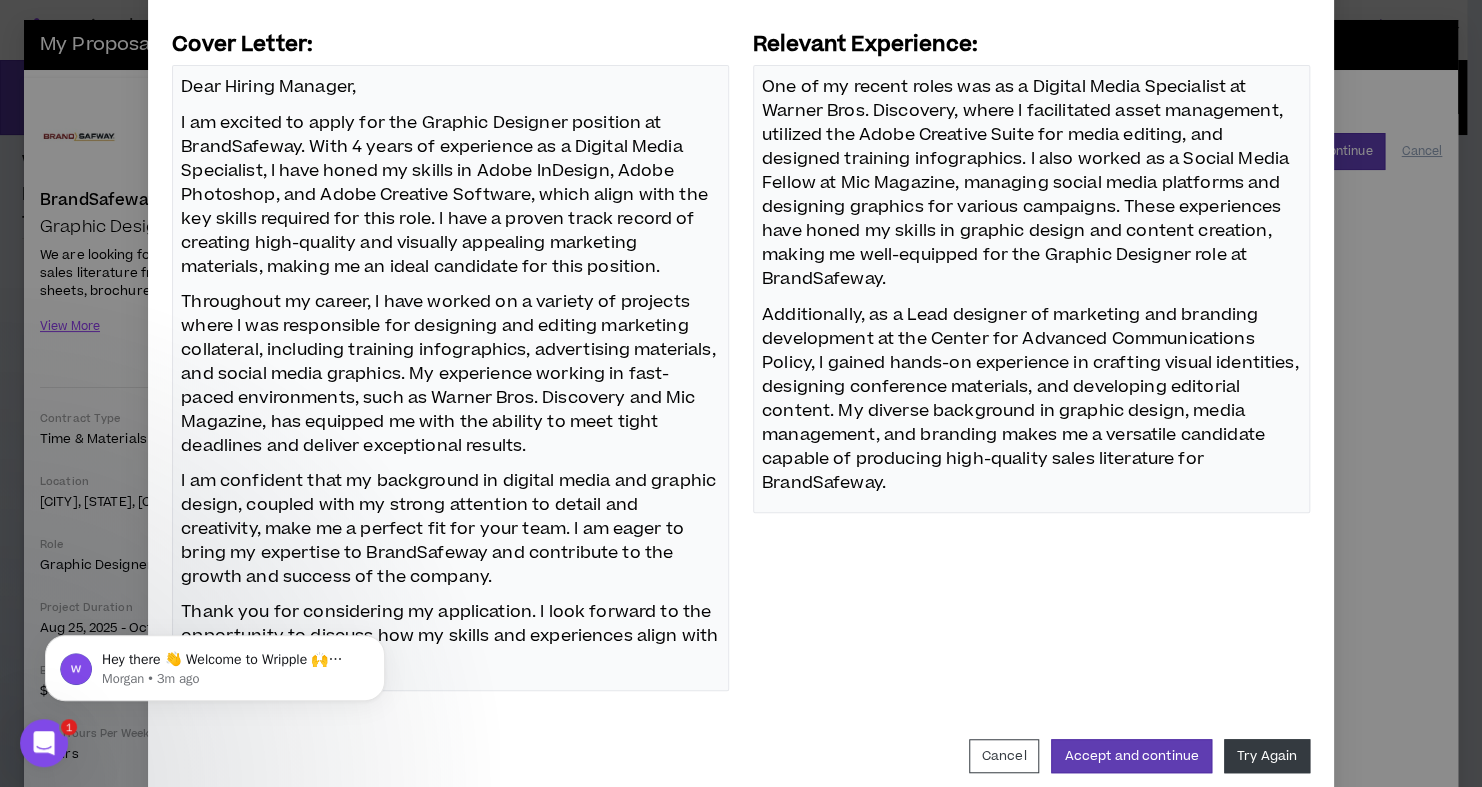 scroll, scrollTop: 283, scrollLeft: 0, axis: vertical 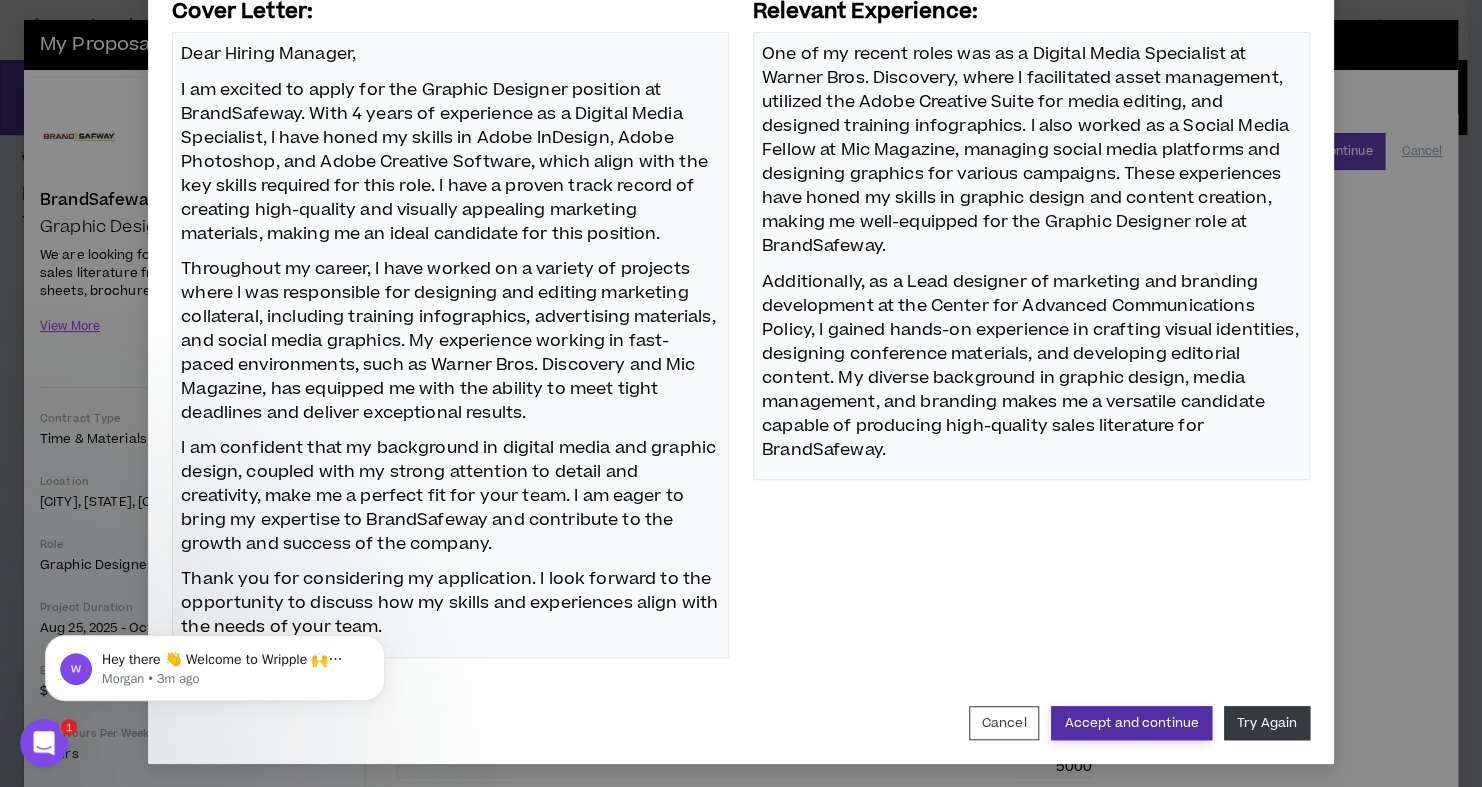 click on "Accept and continue" at bounding box center (1131, 723) 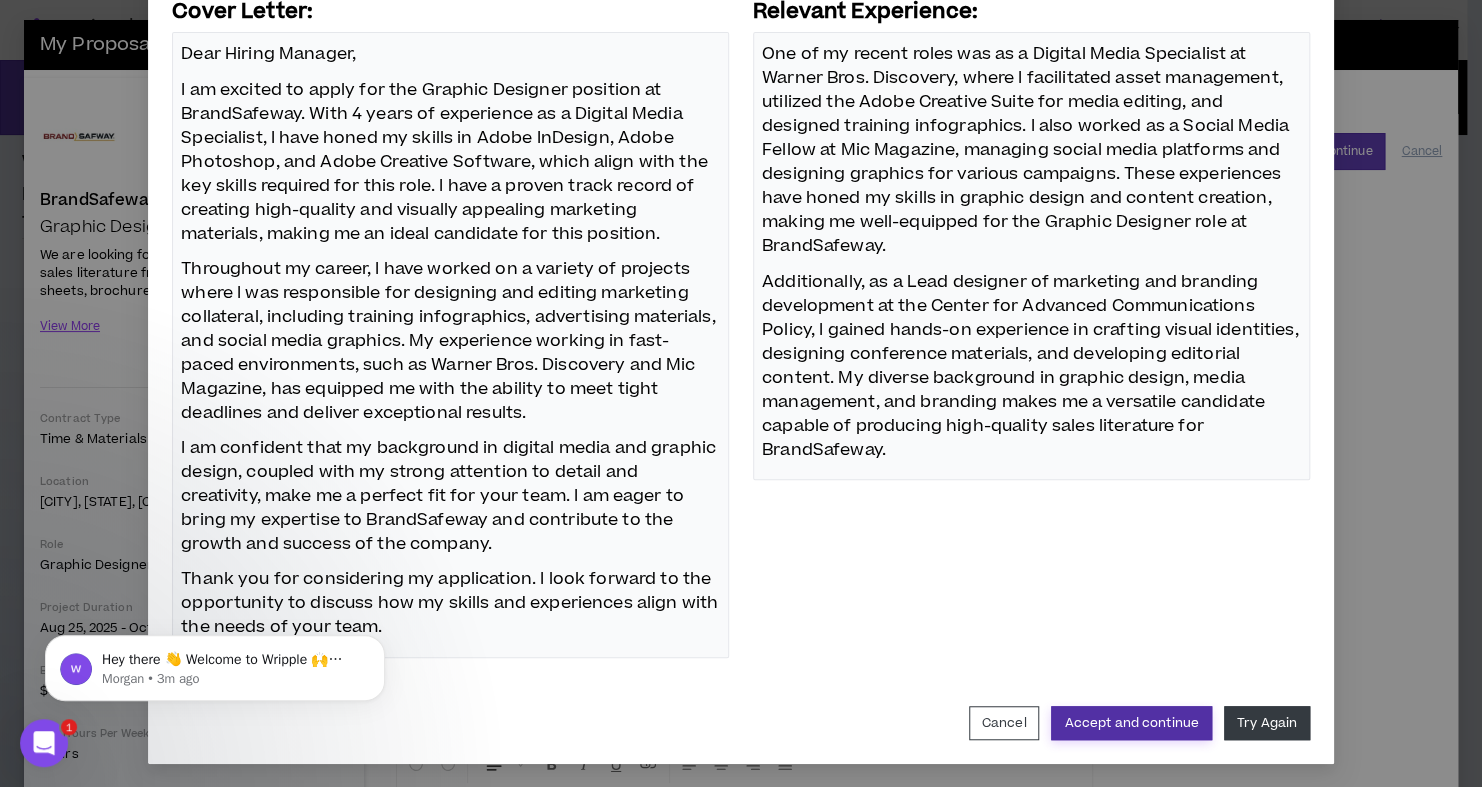 scroll, scrollTop: 246, scrollLeft: 0, axis: vertical 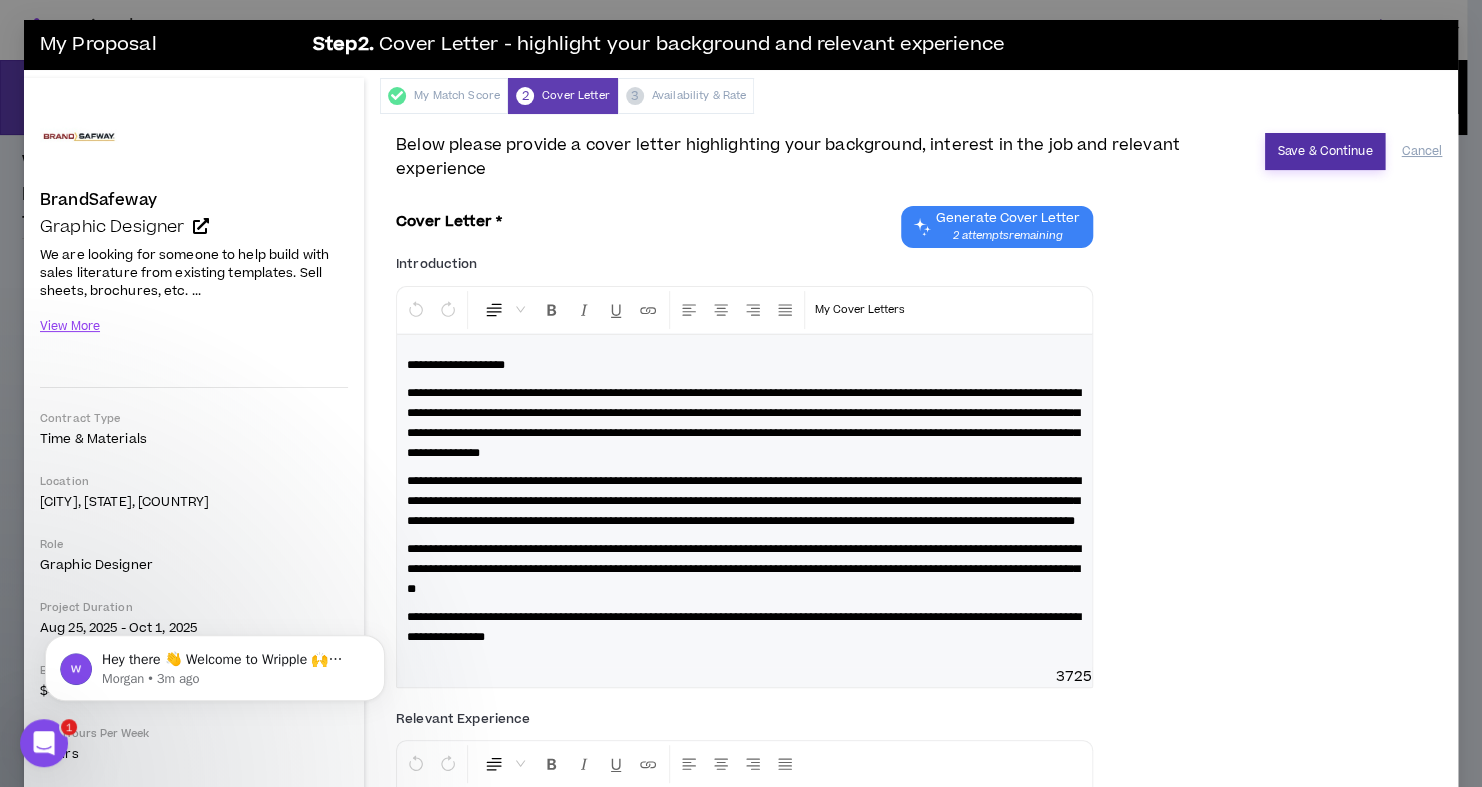 click on "Save & Continue" at bounding box center (1325, 151) 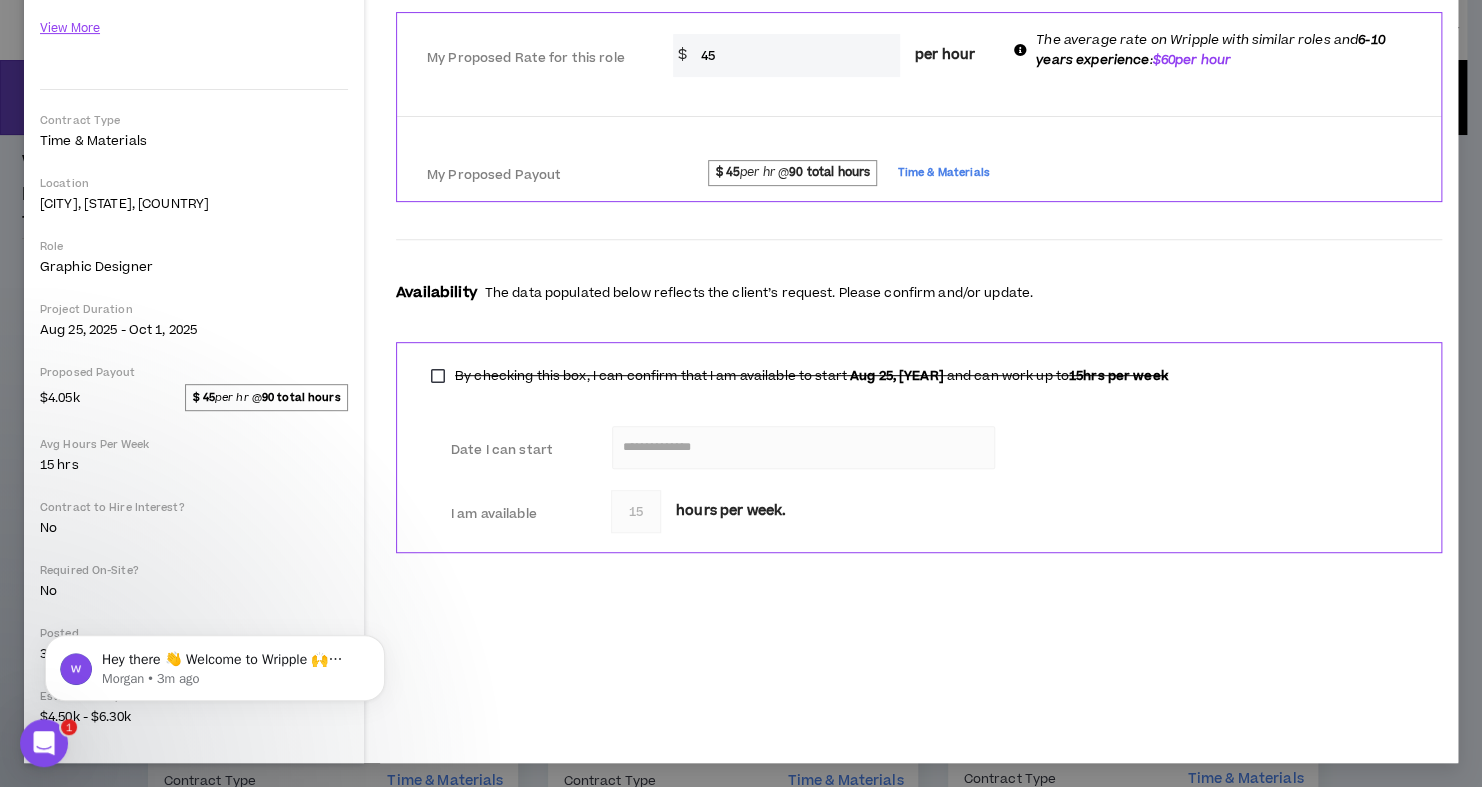 scroll, scrollTop: 53, scrollLeft: 0, axis: vertical 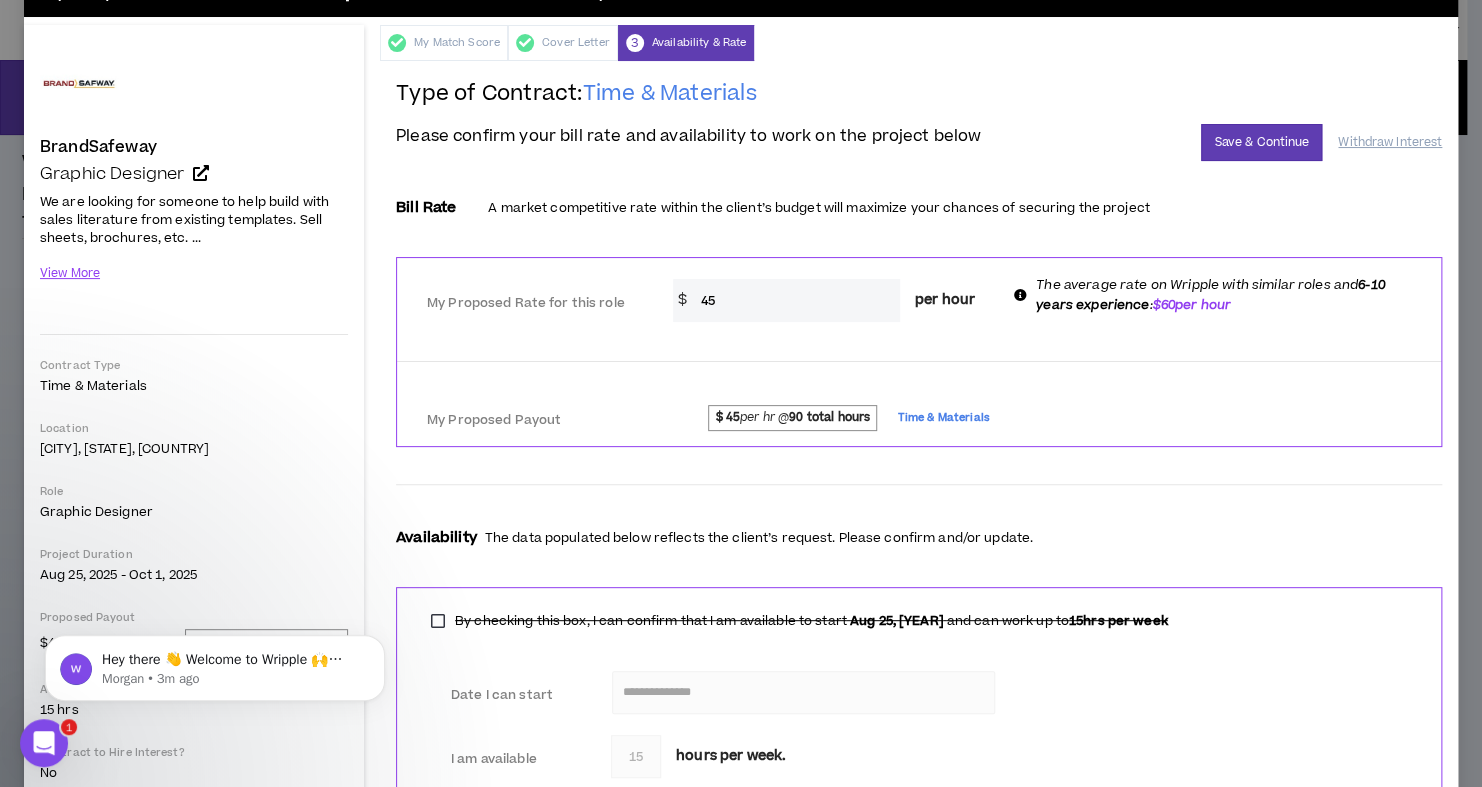 click on "45" at bounding box center (795, 300) 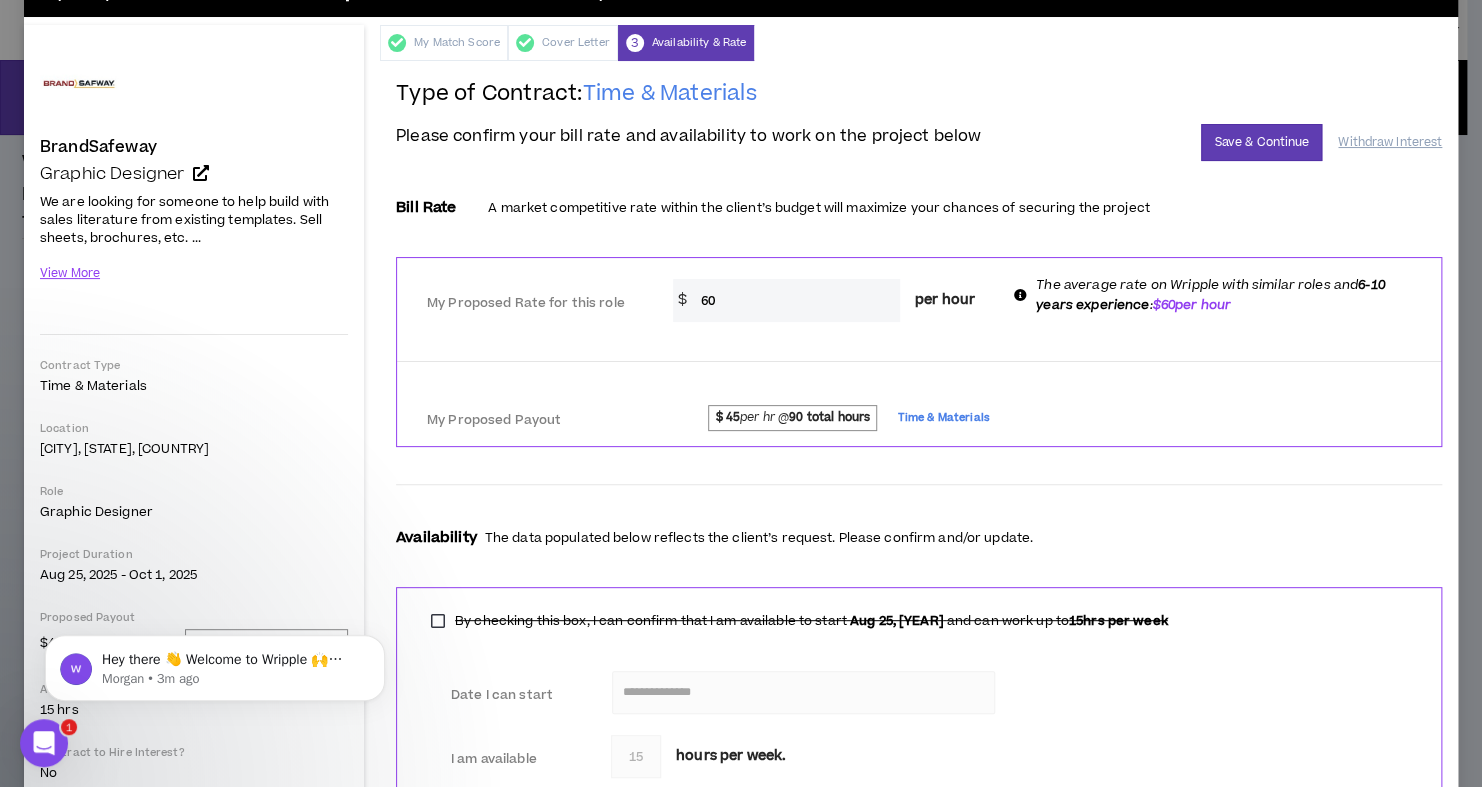 type on "60" 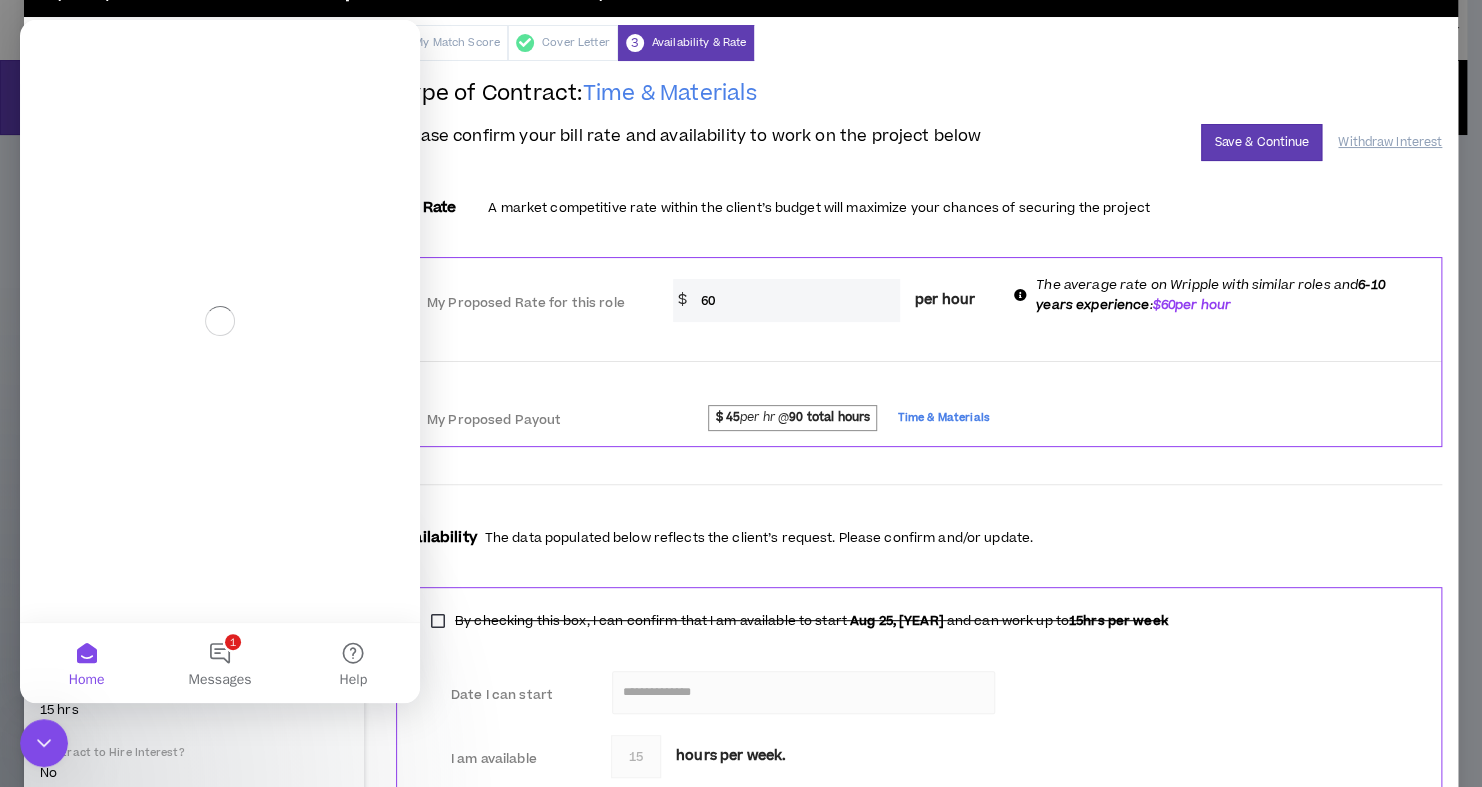 scroll, scrollTop: 0, scrollLeft: 0, axis: both 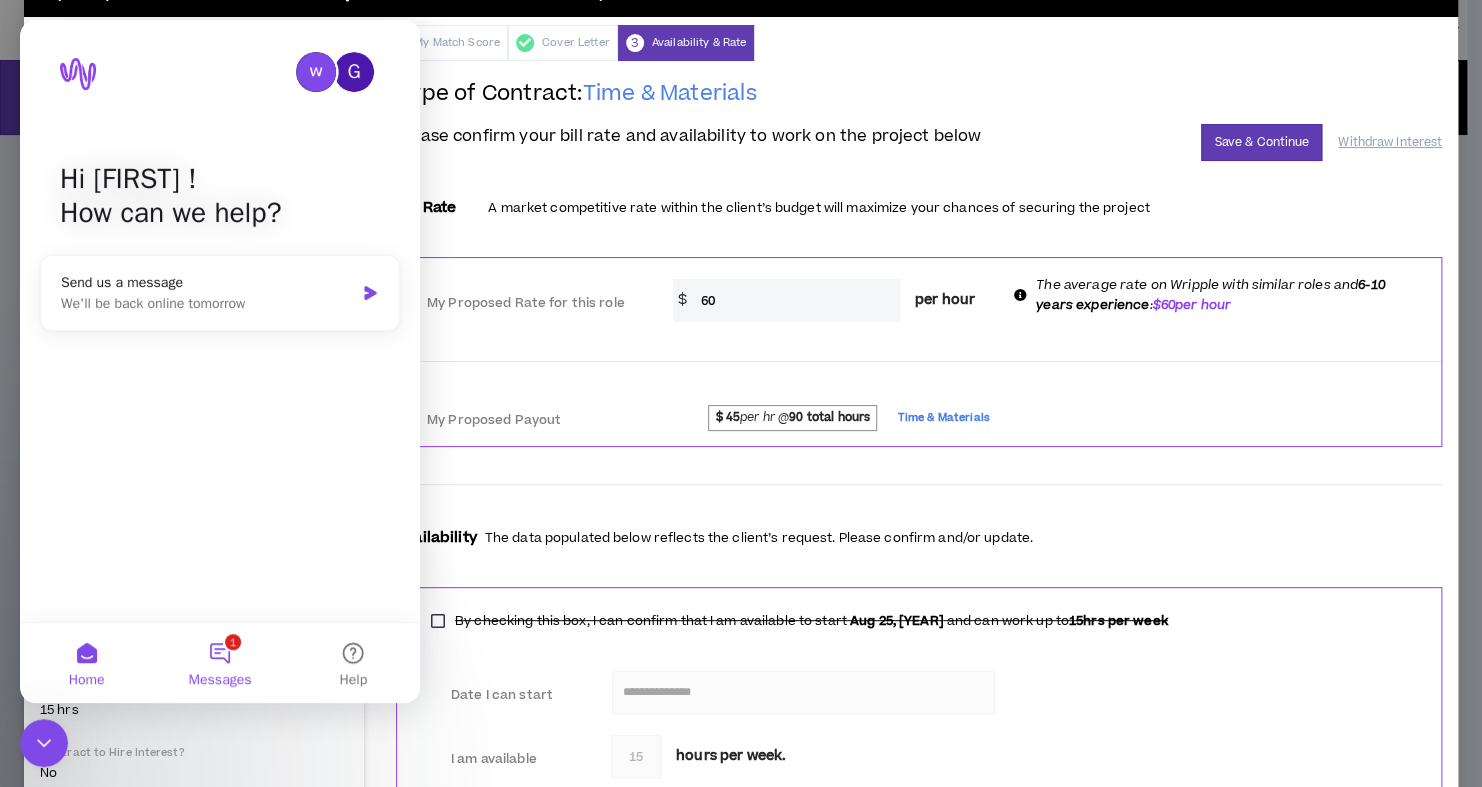click on "1 Messages" at bounding box center [219, 663] 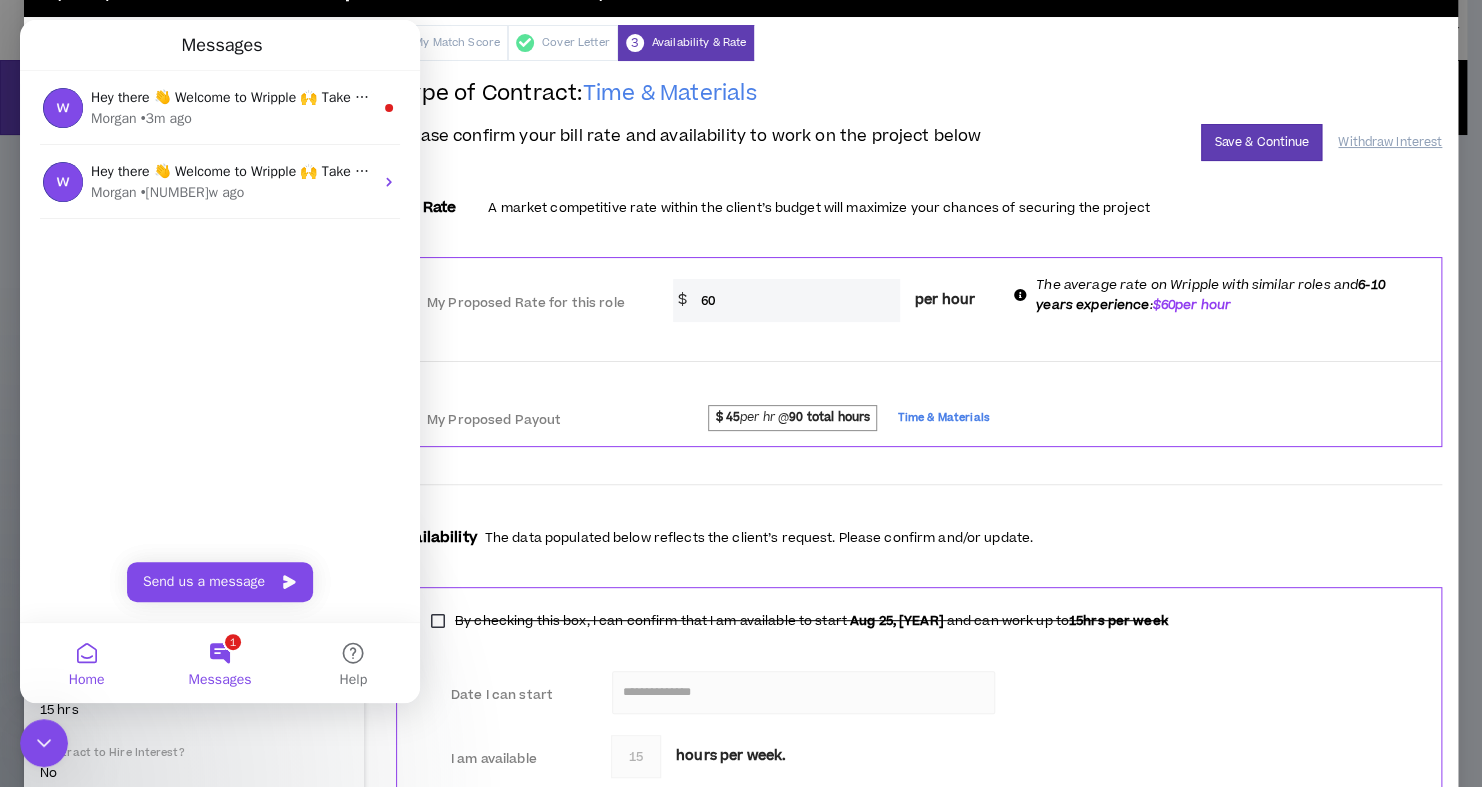 click on "Home" at bounding box center [86, 663] 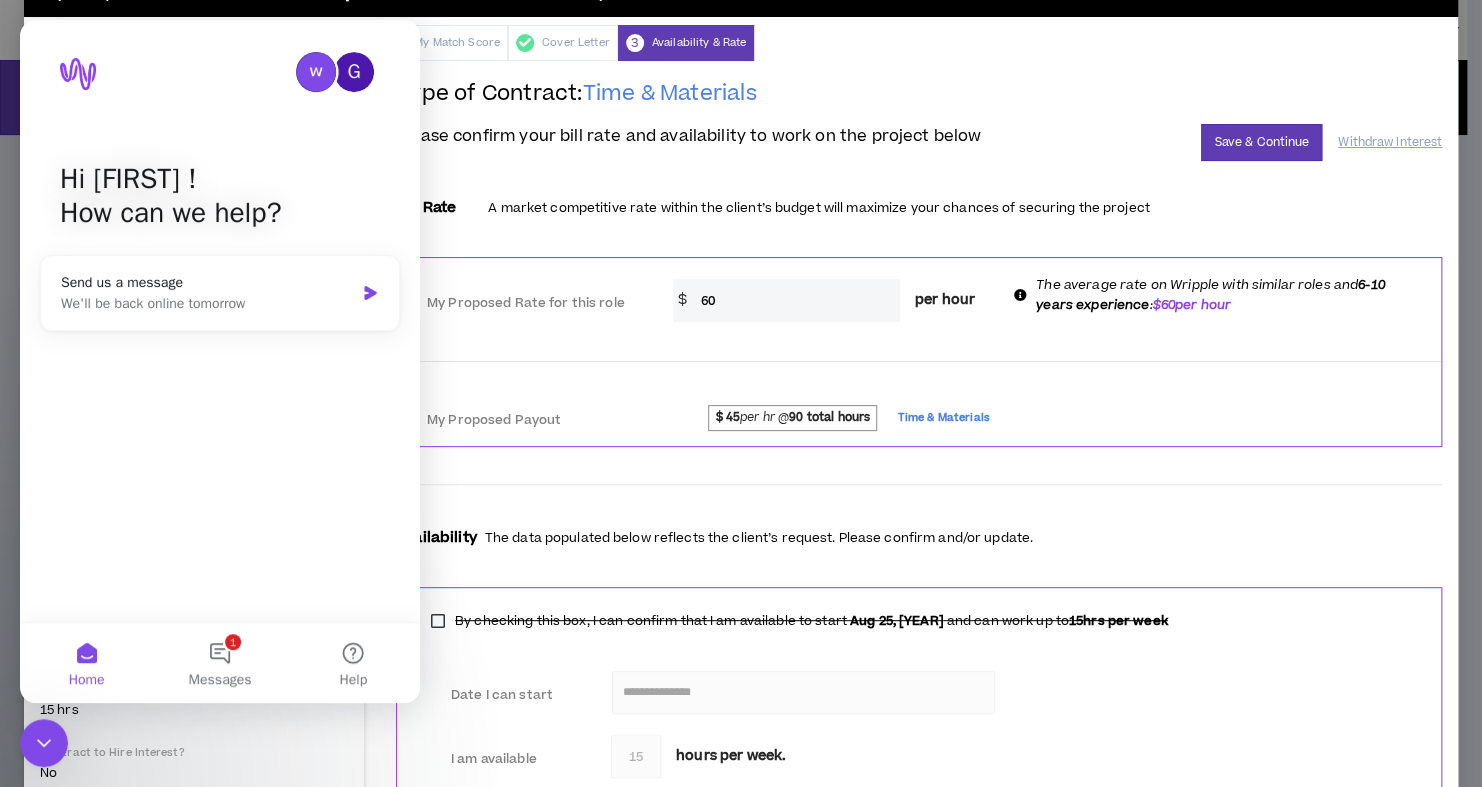 click on "Please confirm your bill rate and availability to work on the project below Save & Continue Withdraw Interest" at bounding box center [919, 142] 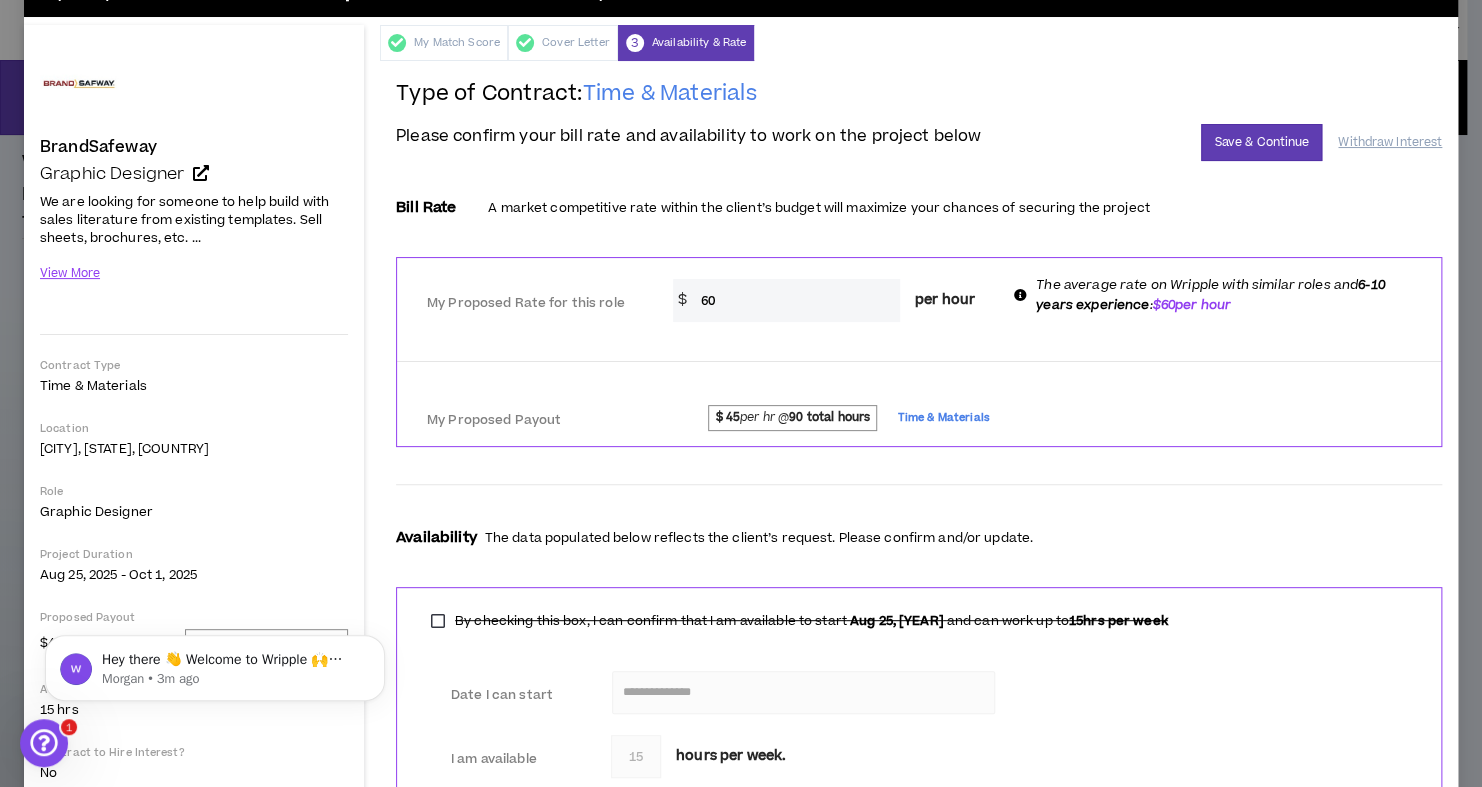 scroll, scrollTop: 0, scrollLeft: 0, axis: both 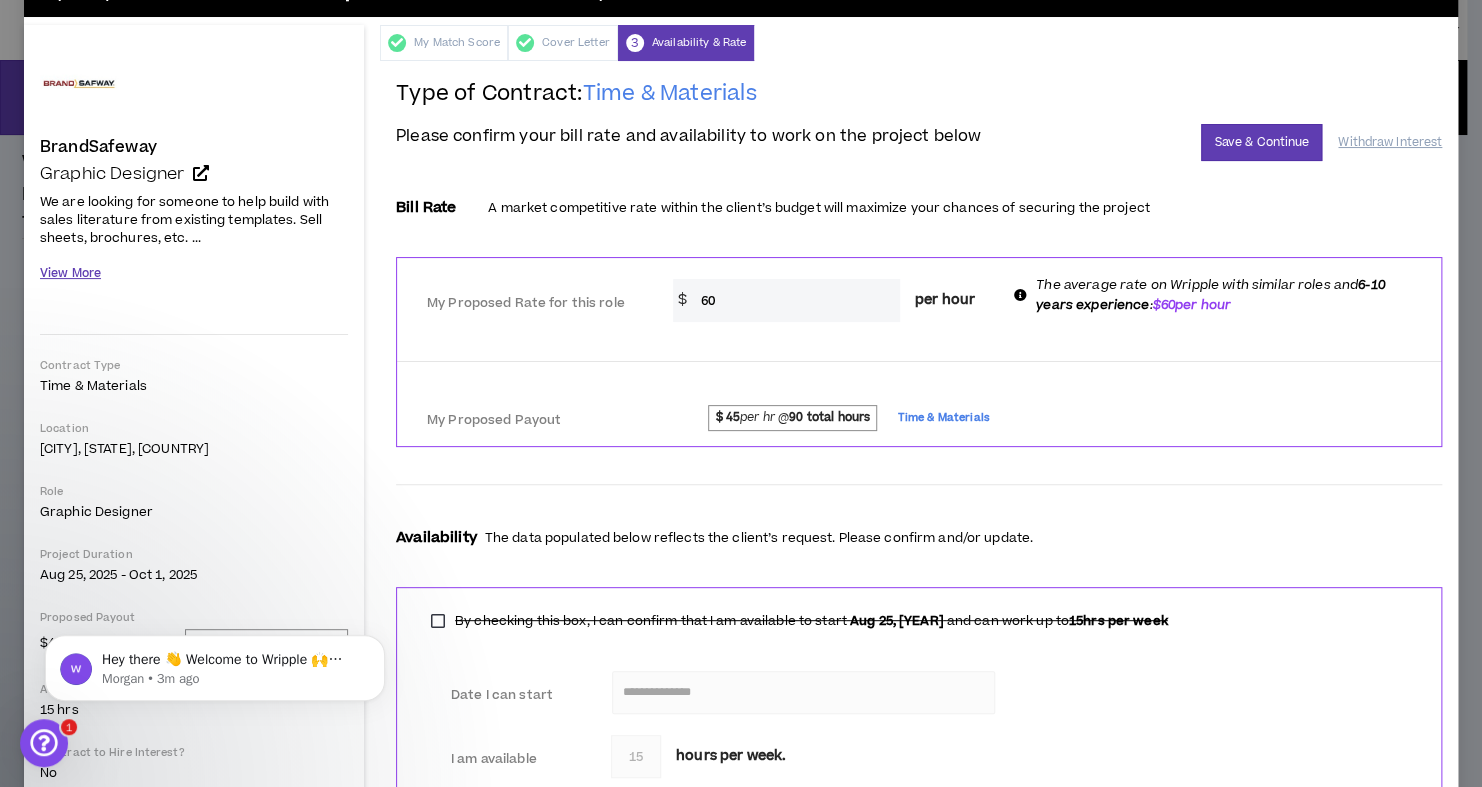 click on "View More" at bounding box center (70, 273) 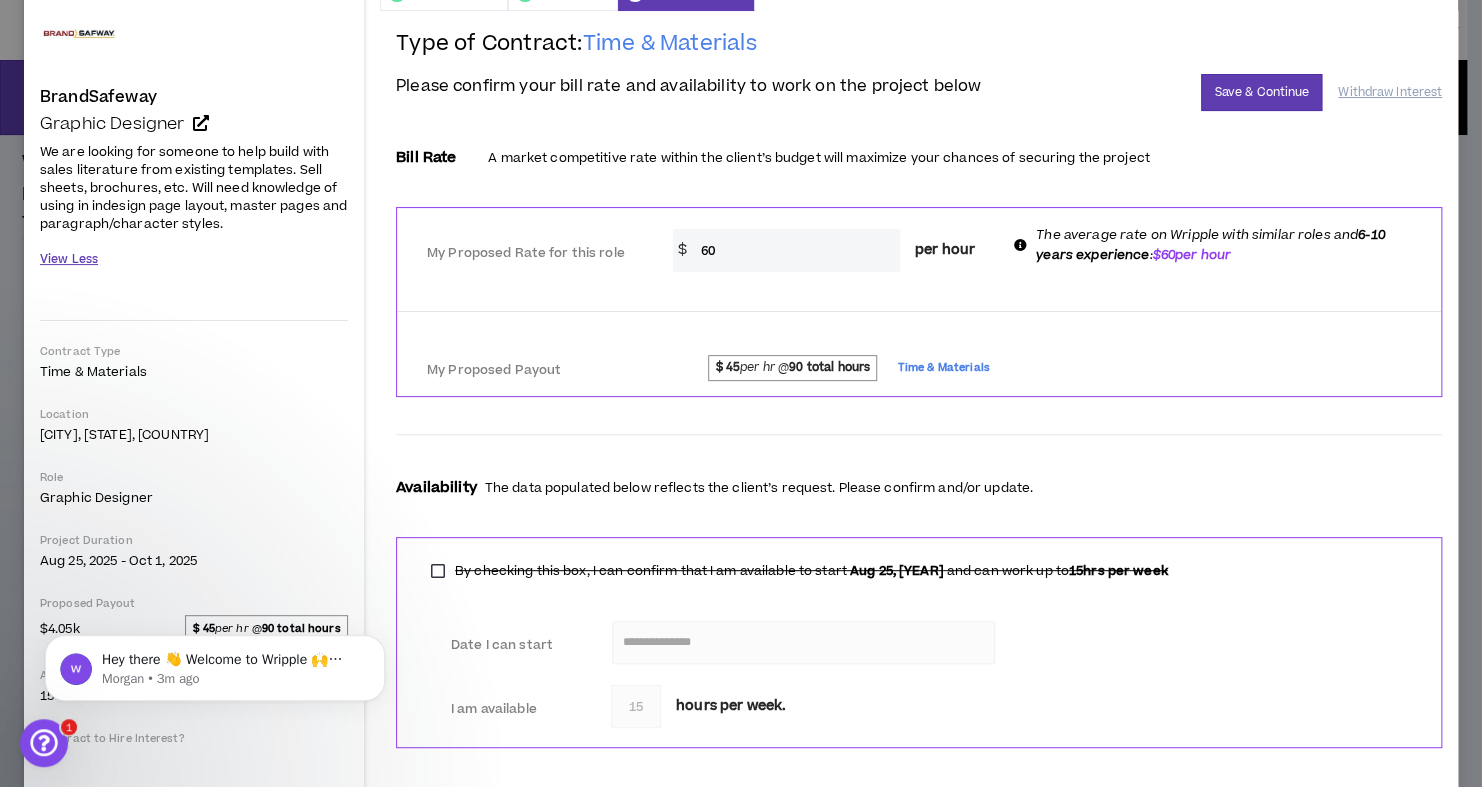 scroll, scrollTop: 92, scrollLeft: 0, axis: vertical 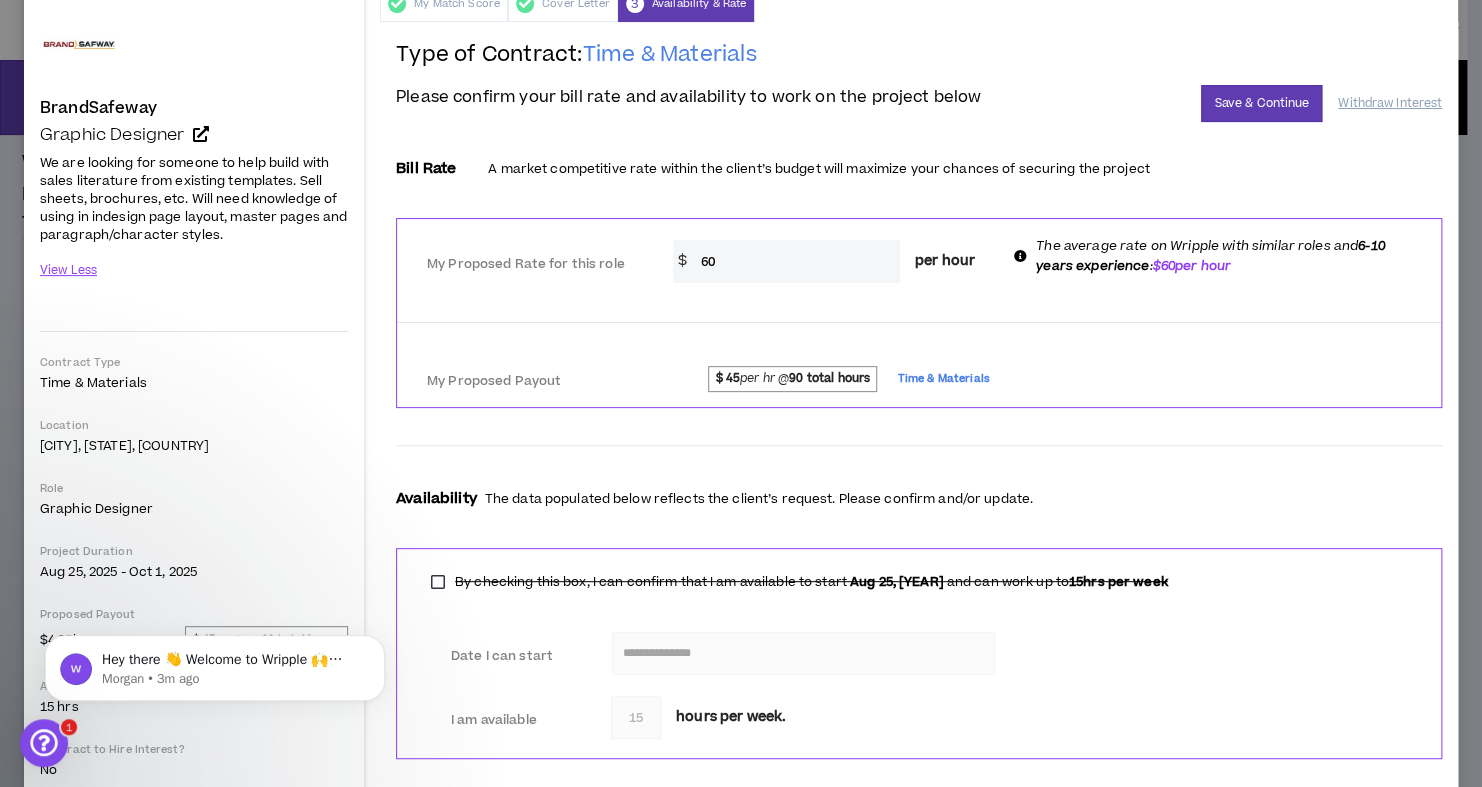 click on "**********" at bounding box center [919, 461] 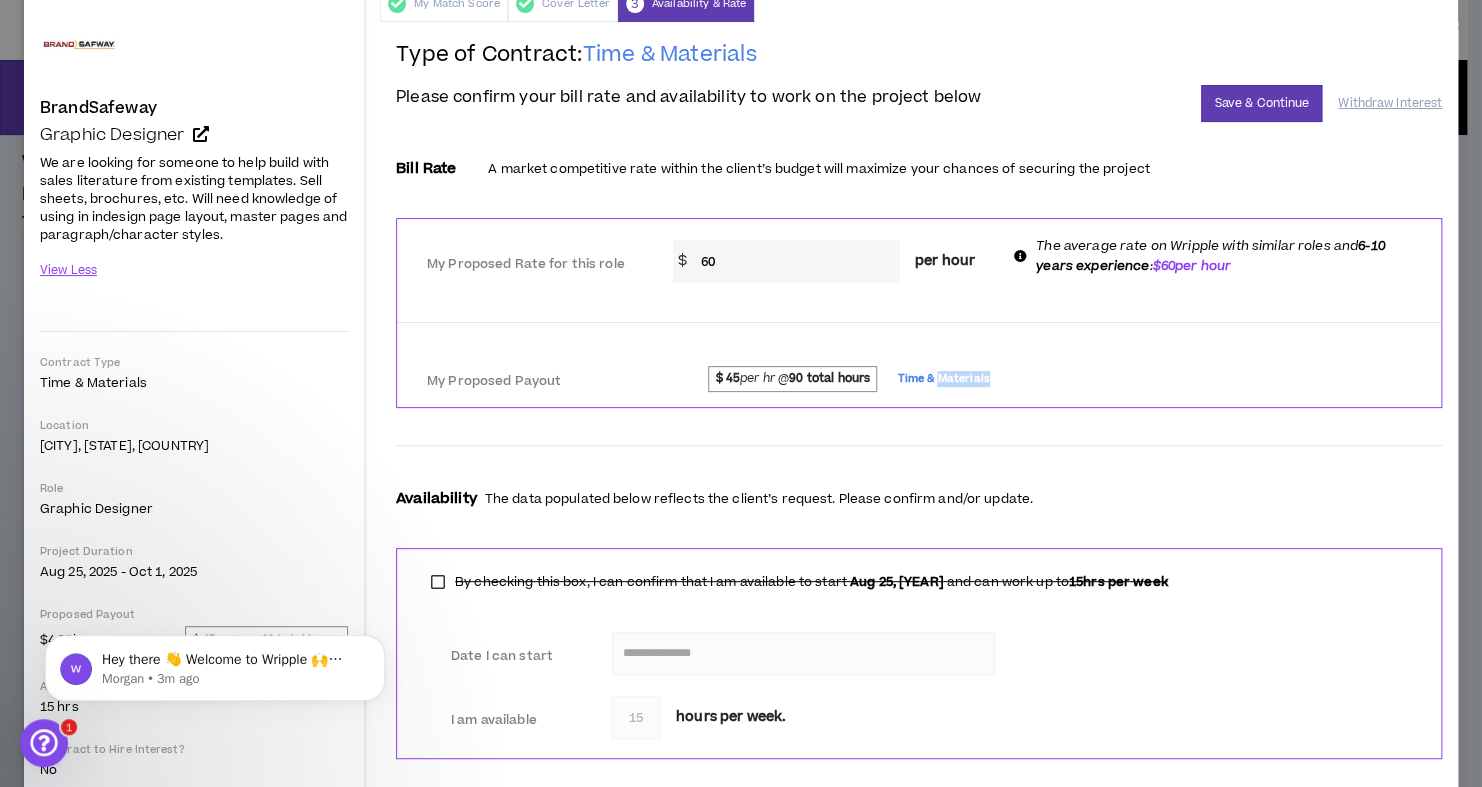 click on "Time & Materials" at bounding box center (943, 379) 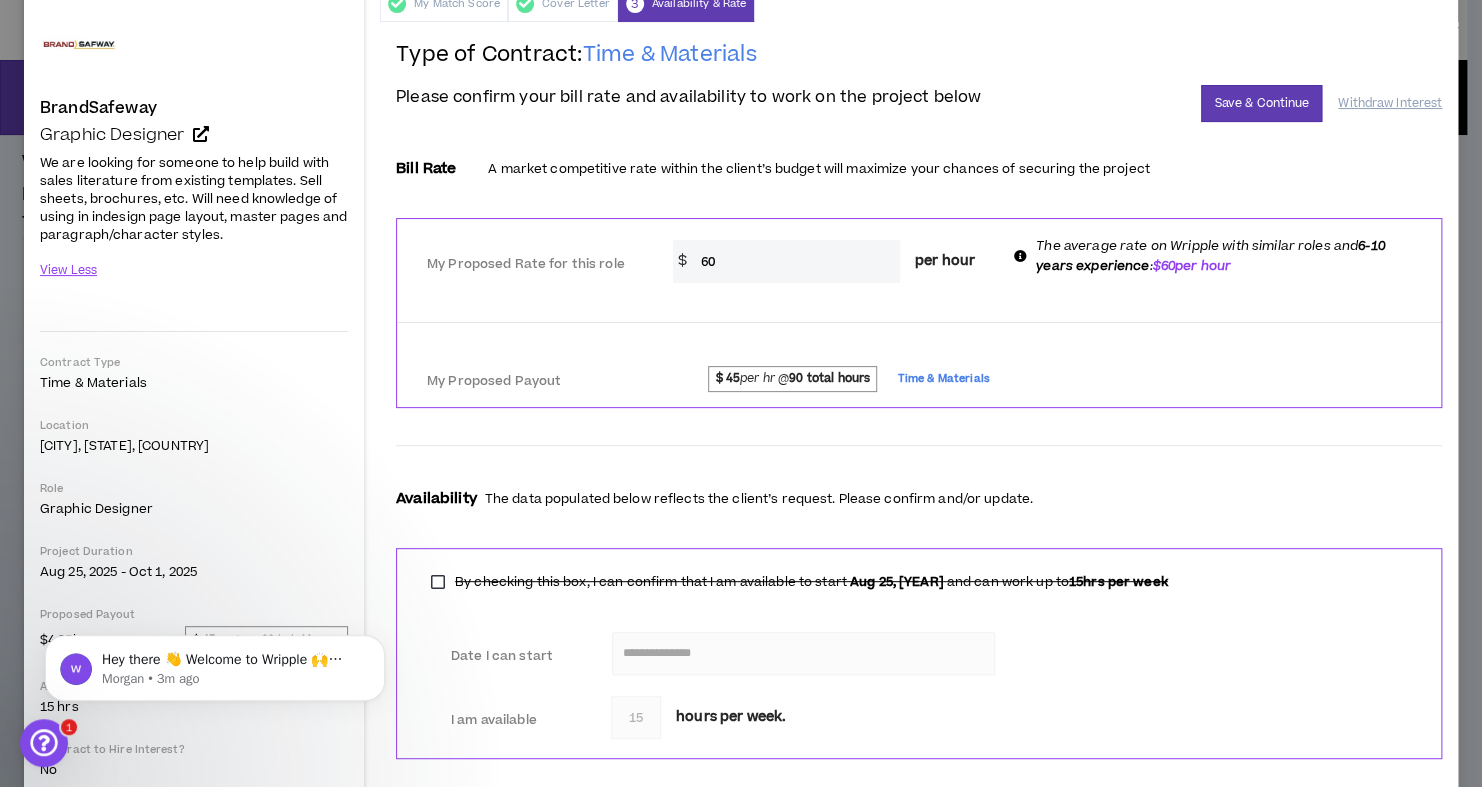 drag, startPoint x: 939, startPoint y: 374, endPoint x: 781, endPoint y: 257, distance: 196.60367 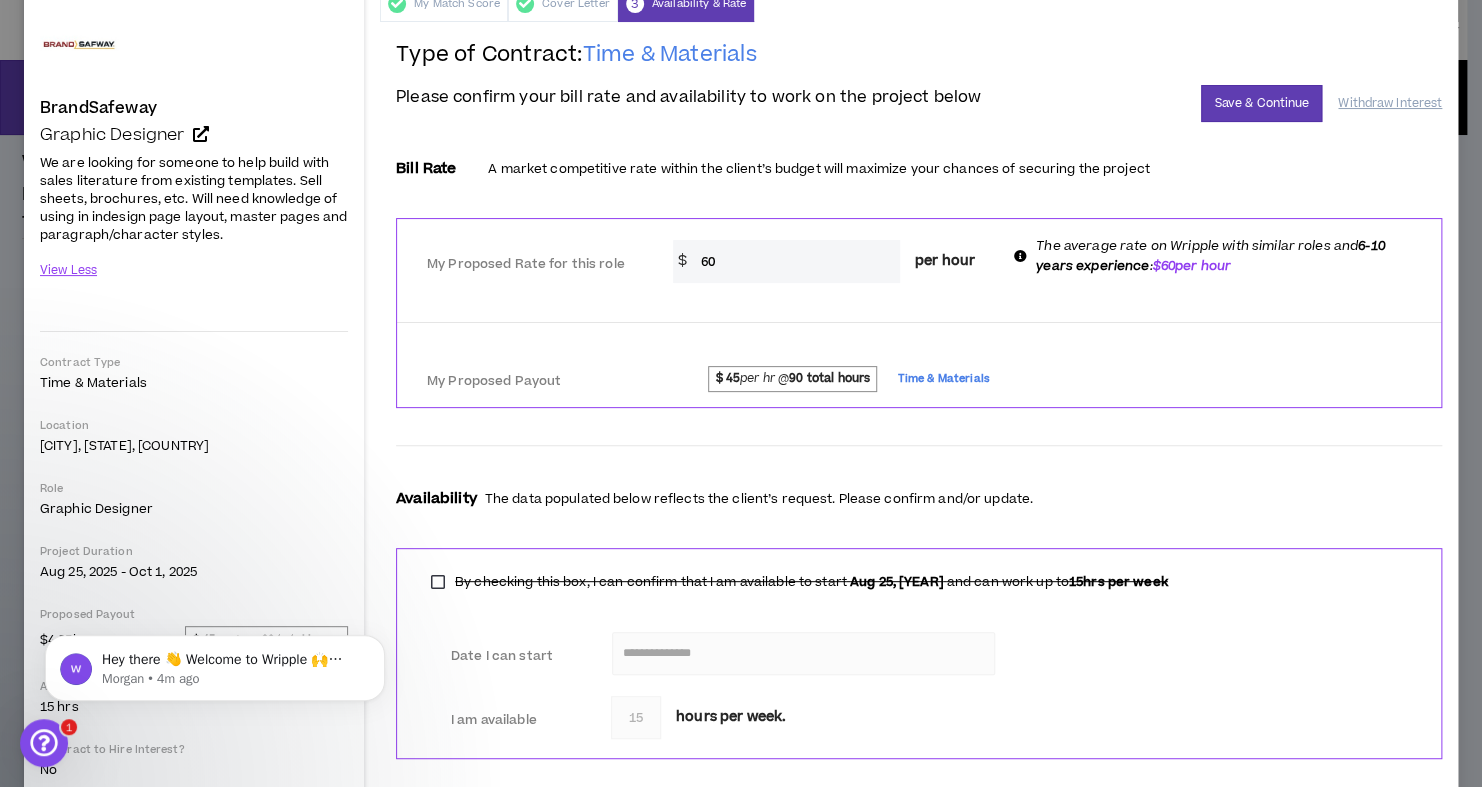scroll, scrollTop: 0, scrollLeft: 0, axis: both 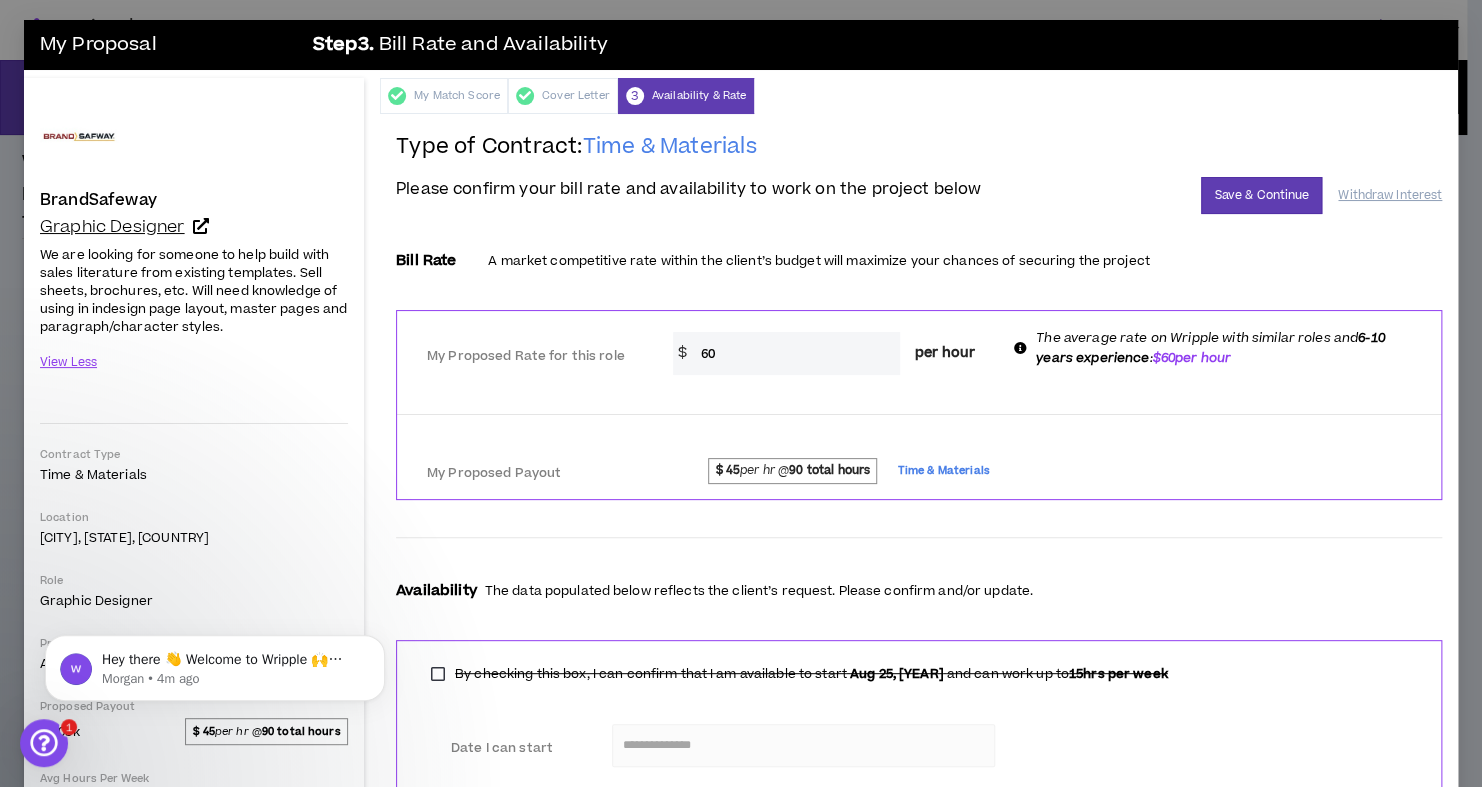 click at bounding box center [201, 226] 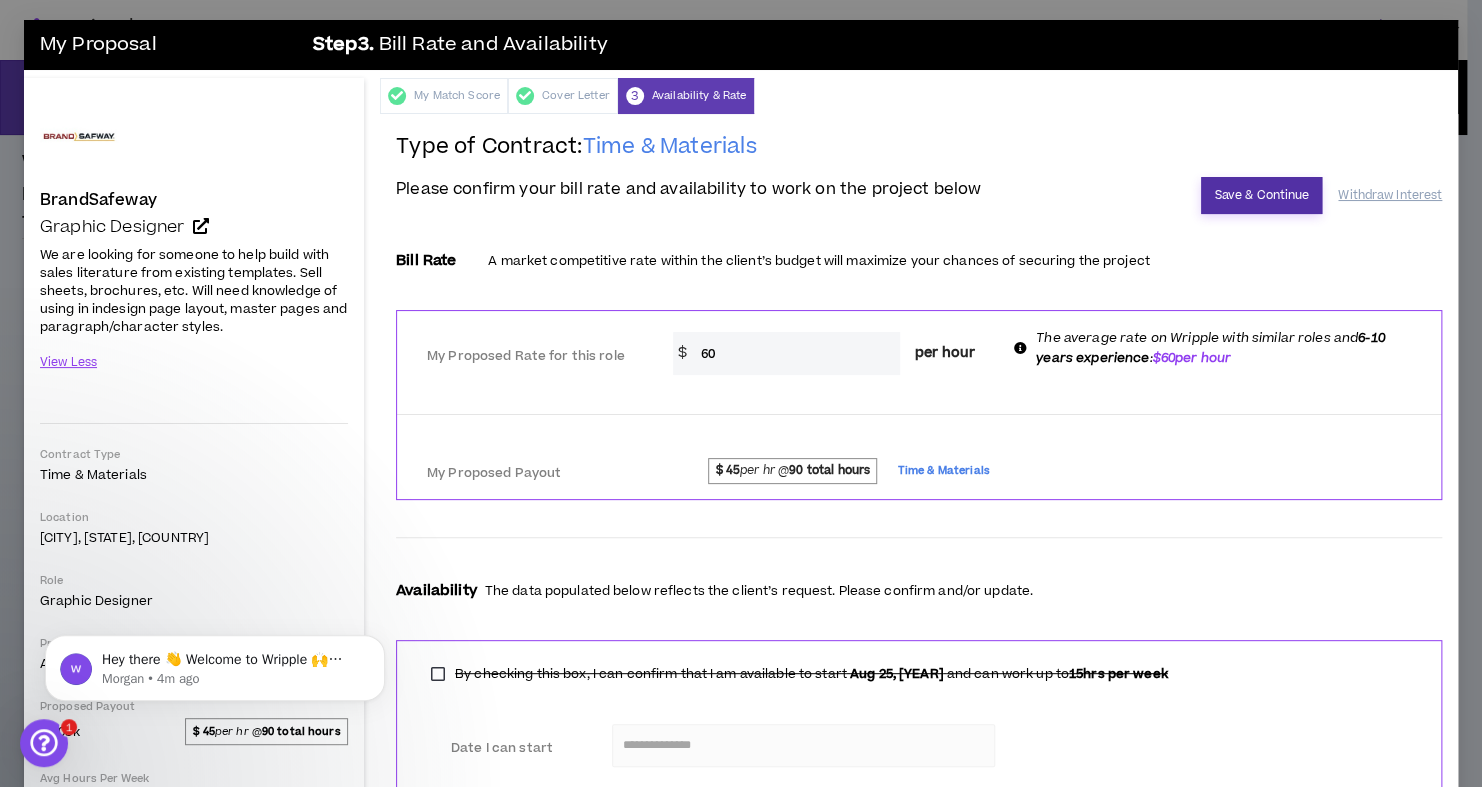 click on "Save & Continue" at bounding box center (1261, 195) 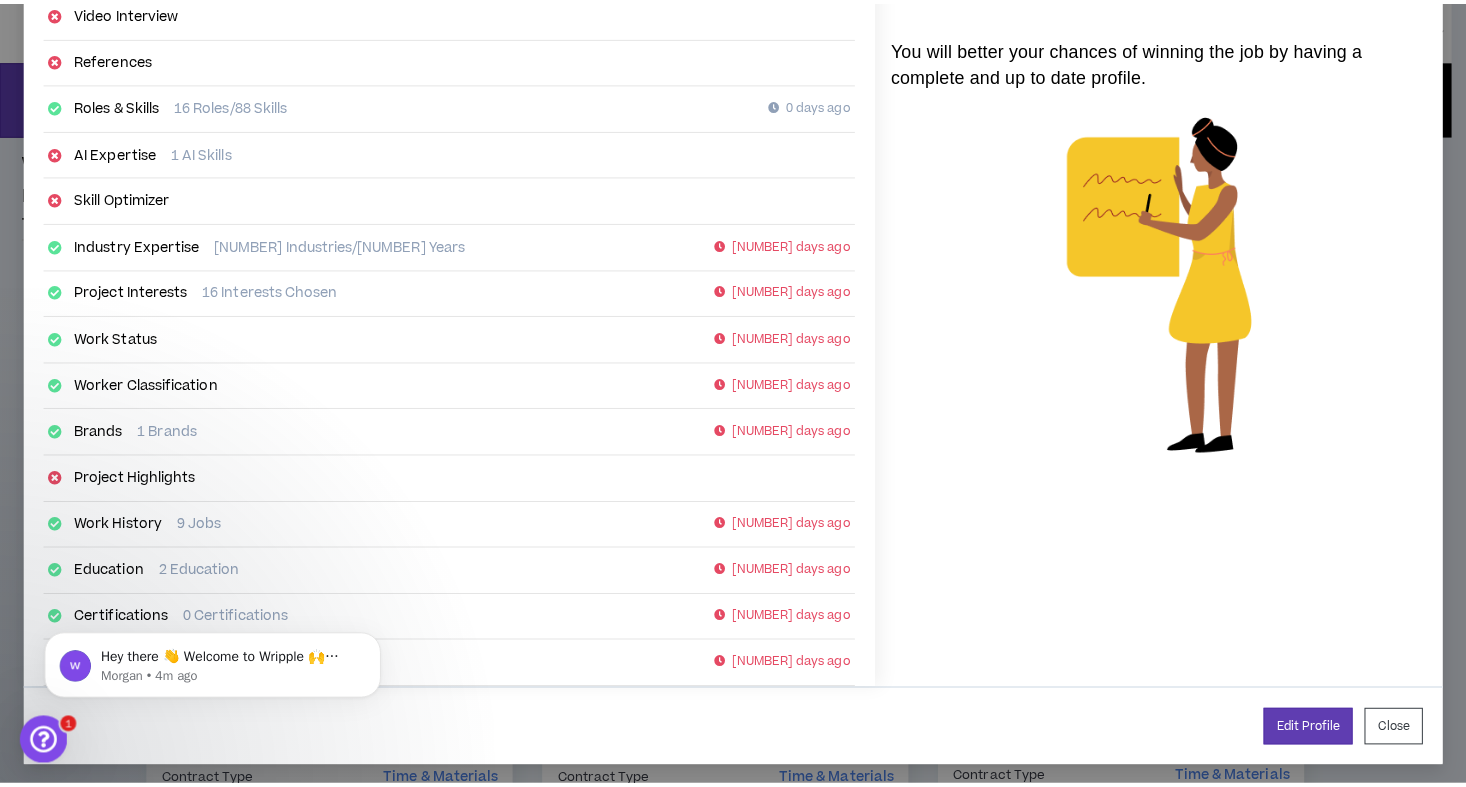 scroll, scrollTop: 259, scrollLeft: 0, axis: vertical 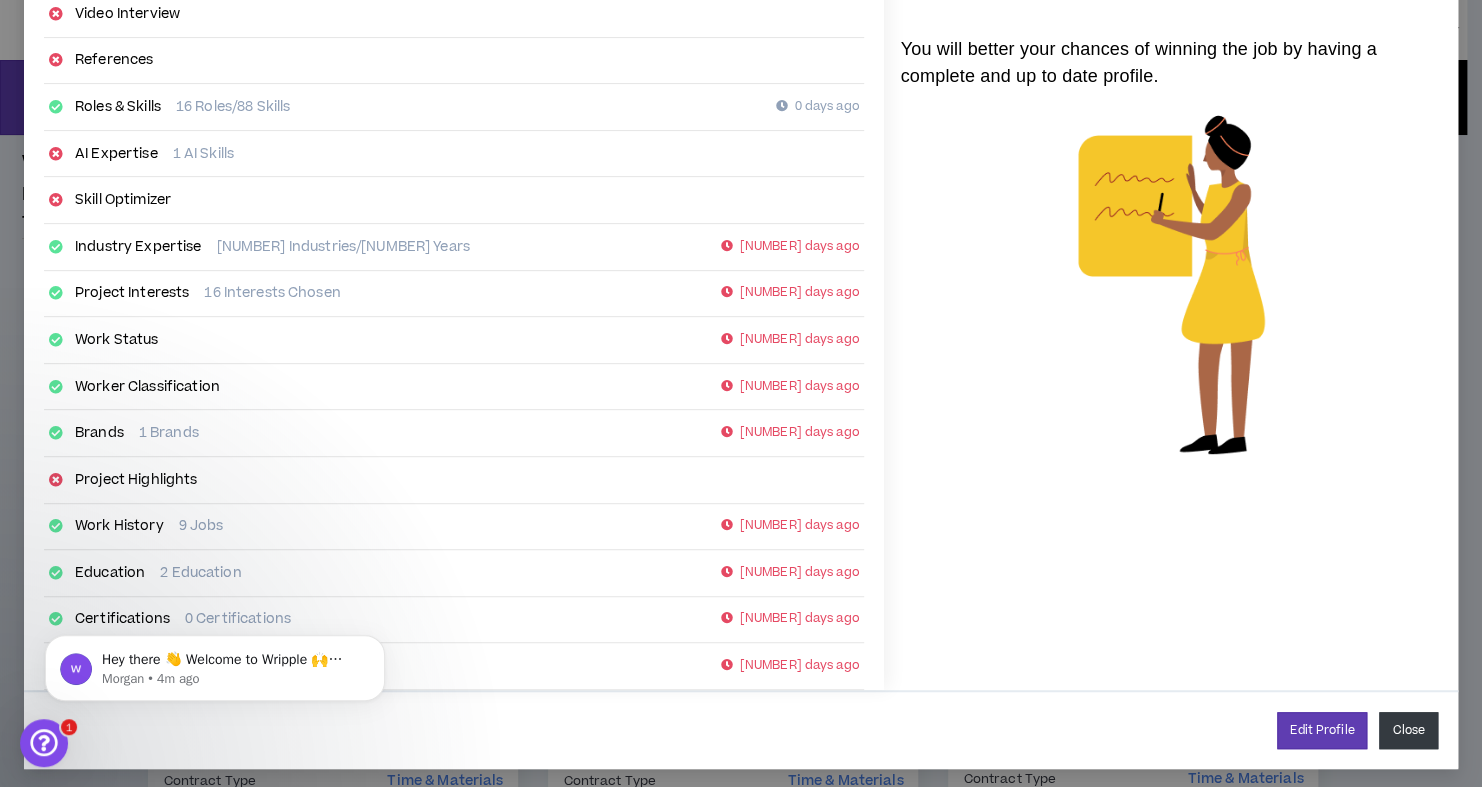 click on "Close" at bounding box center [1408, 730] 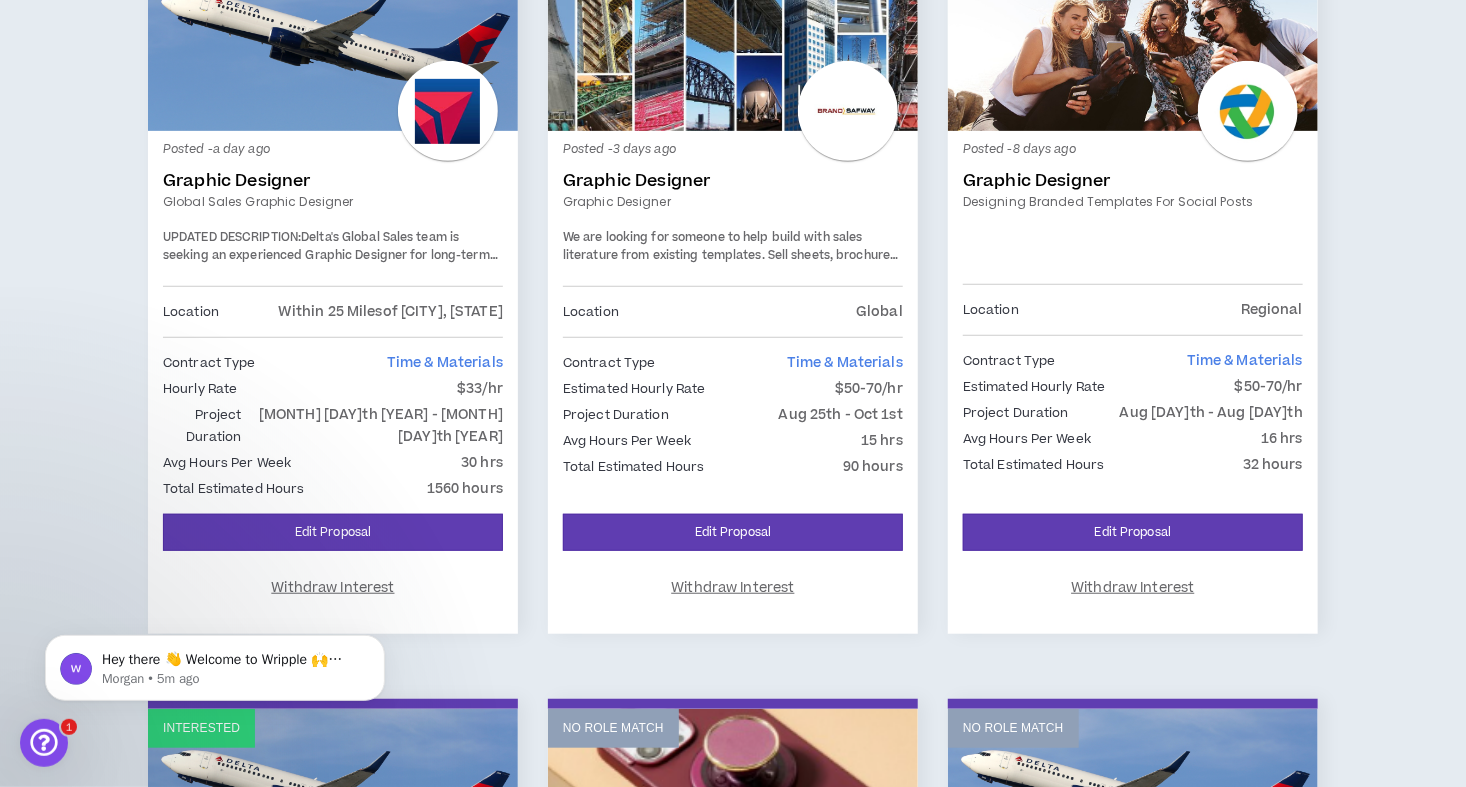 scroll, scrollTop: 419, scrollLeft: 0, axis: vertical 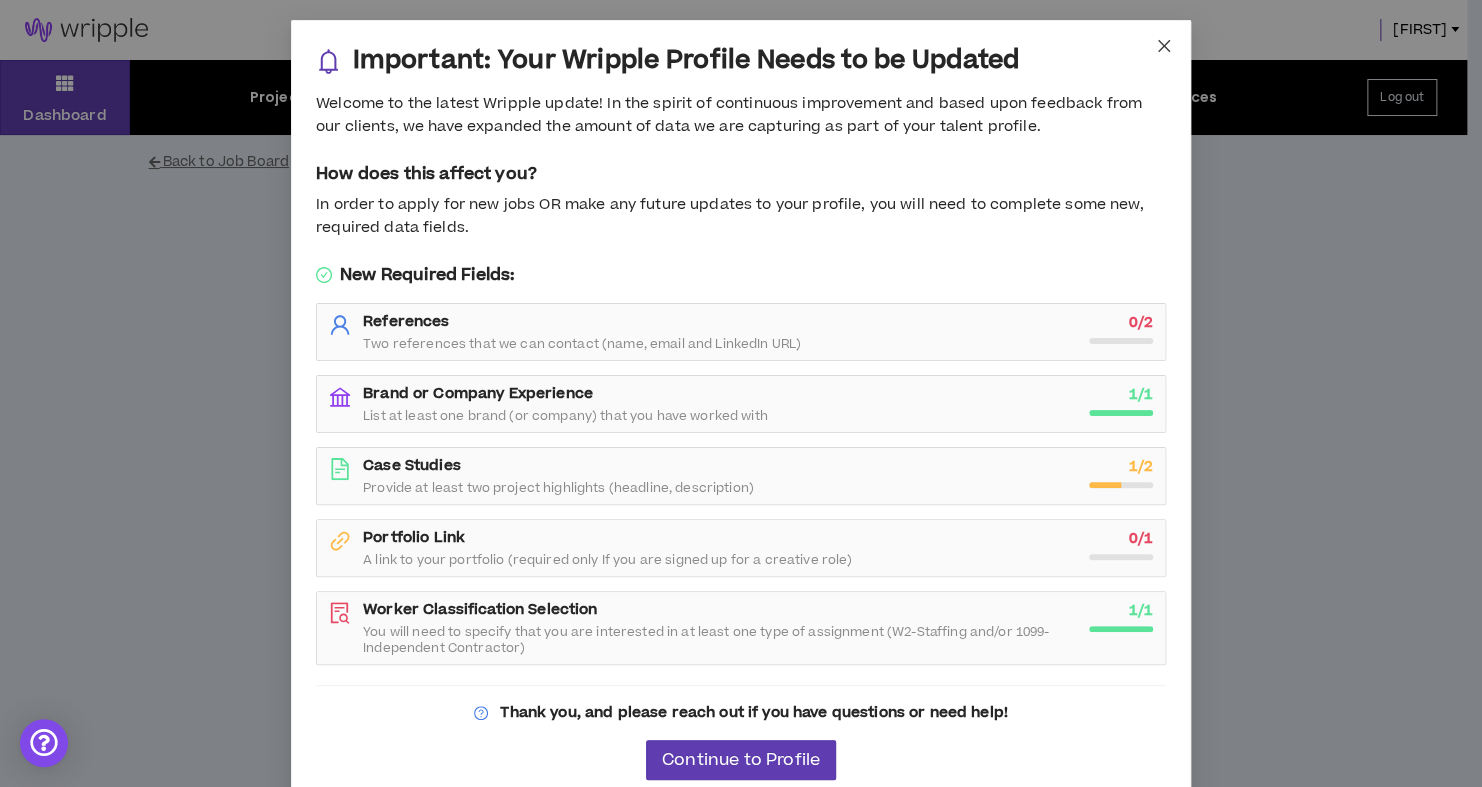 click 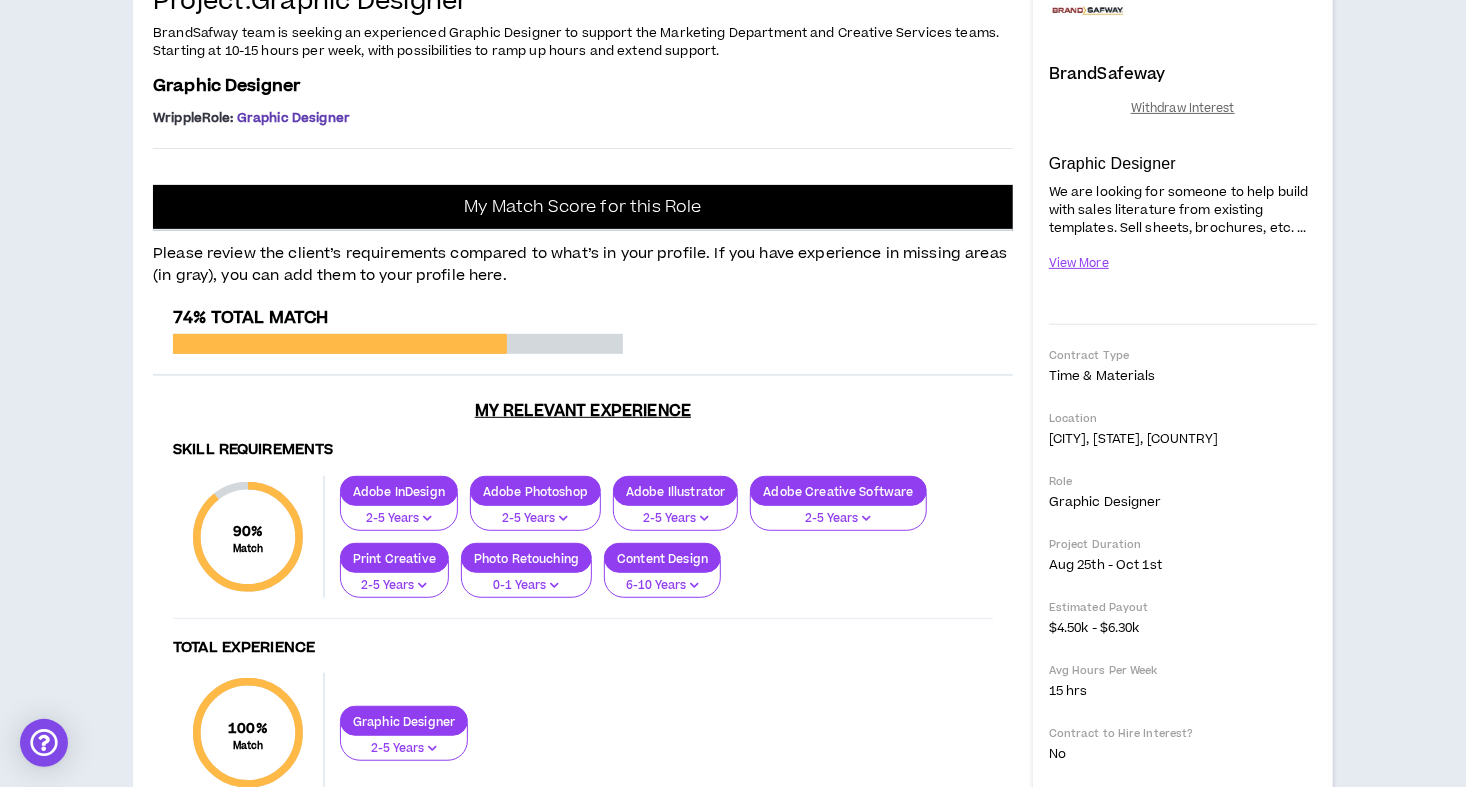 scroll, scrollTop: 223, scrollLeft: 0, axis: vertical 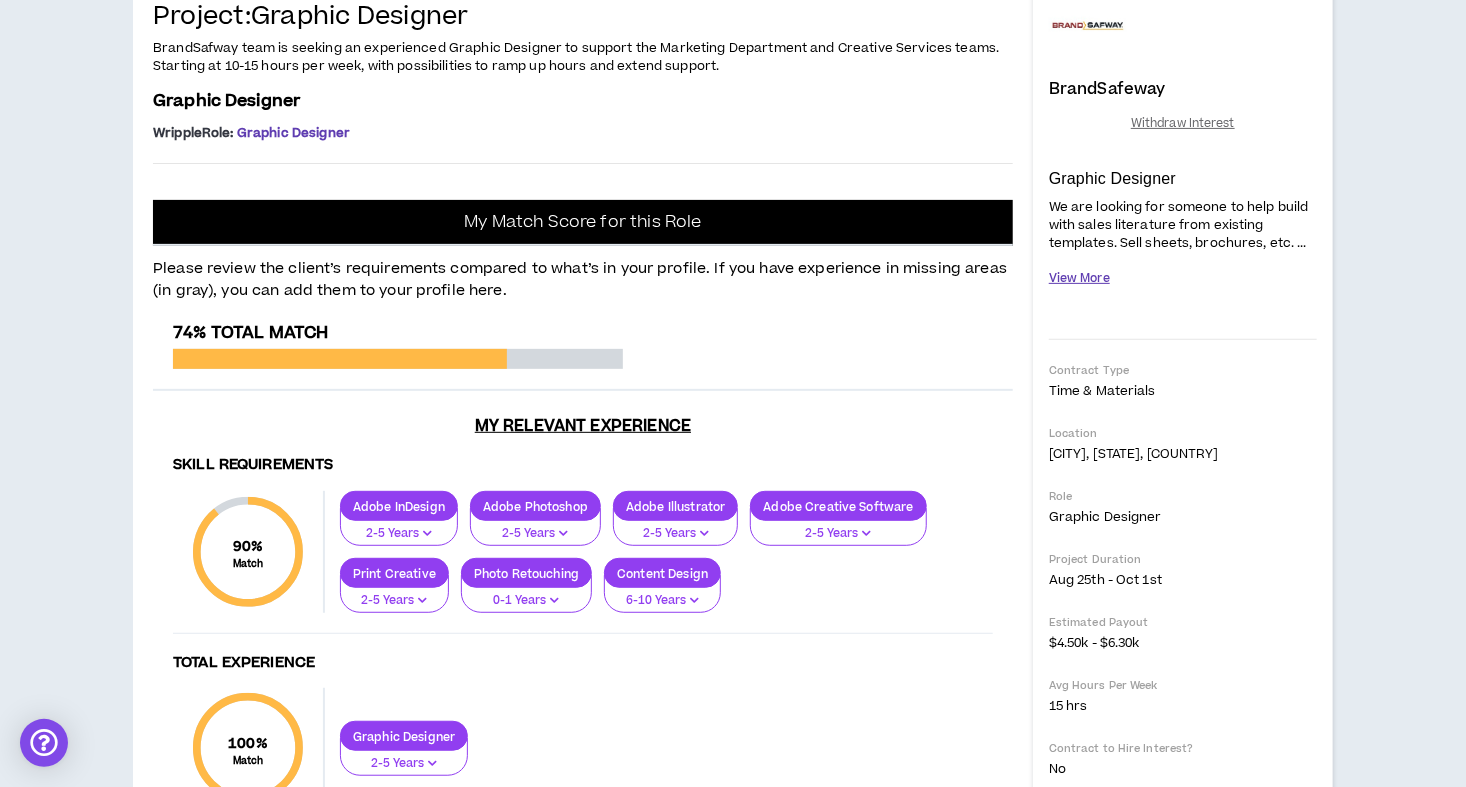 click on "View More" at bounding box center [1079, 278] 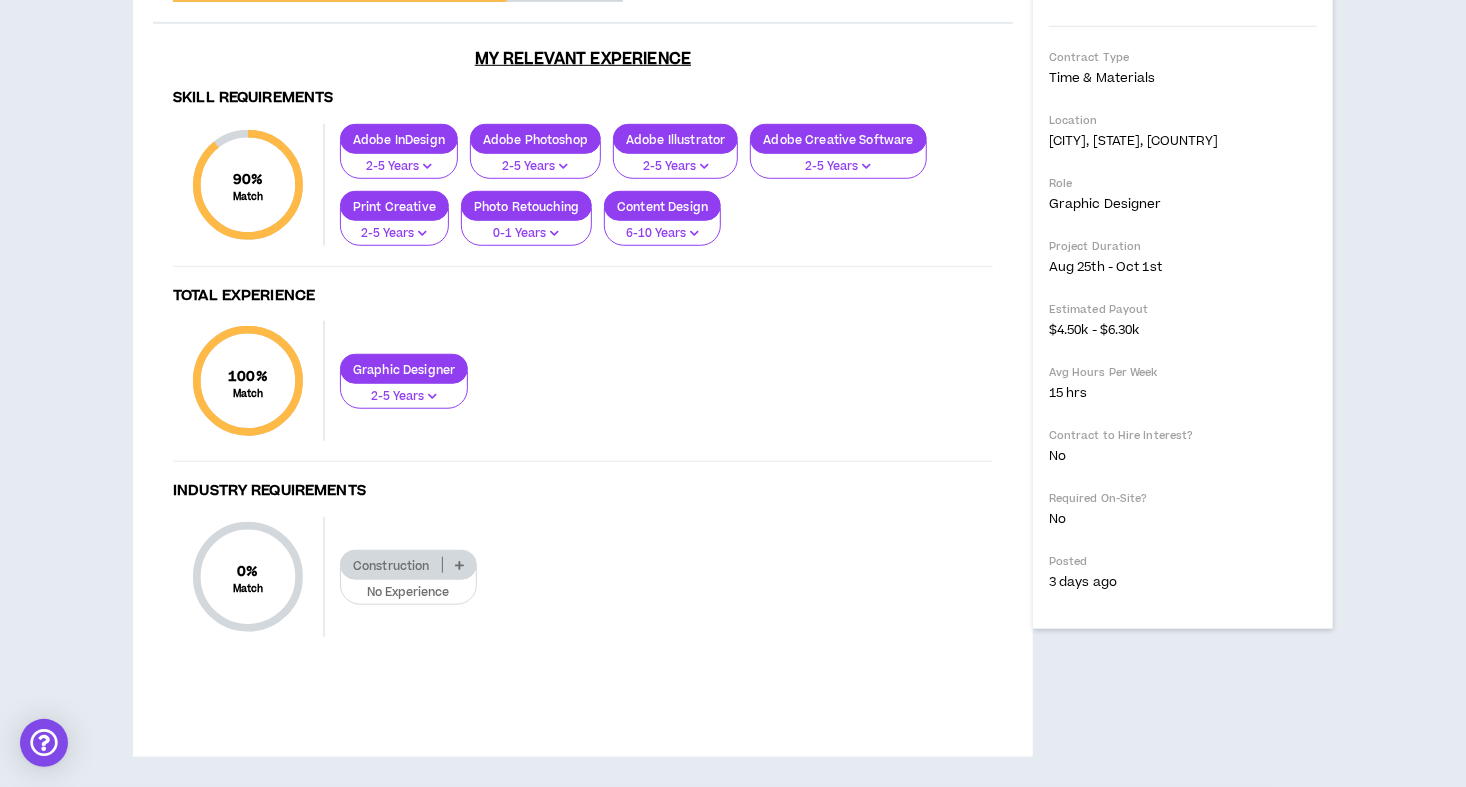 scroll, scrollTop: 1071, scrollLeft: 0, axis: vertical 